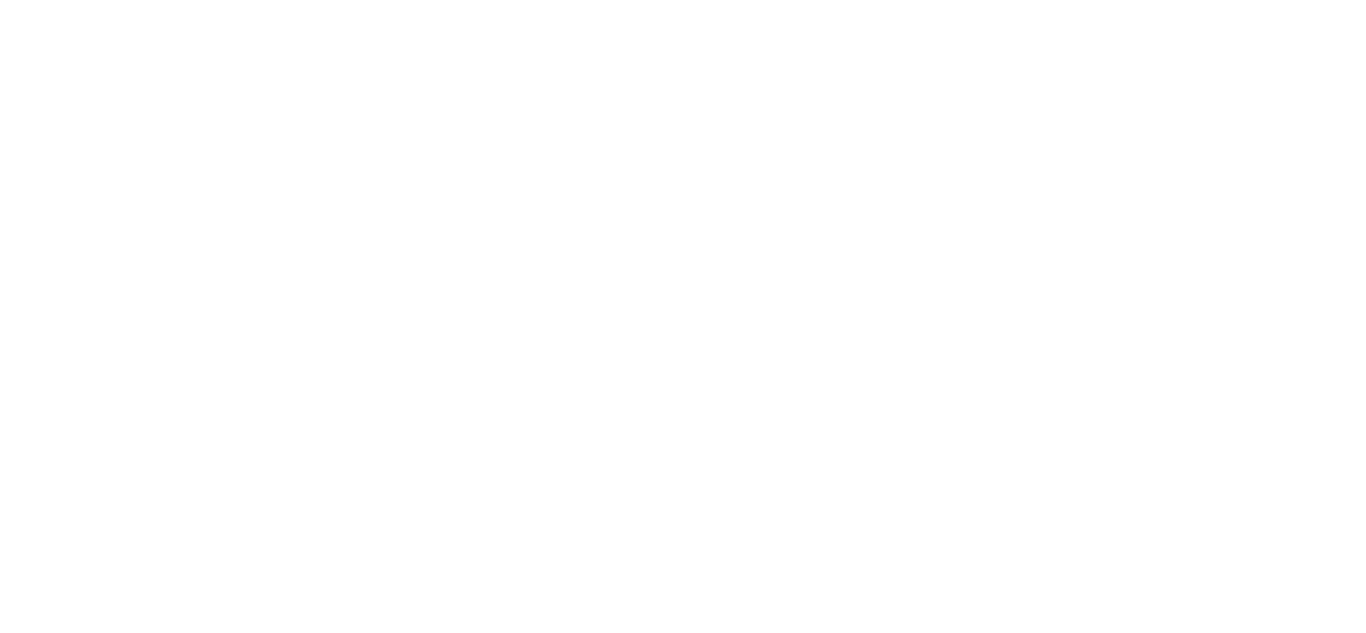 scroll, scrollTop: 0, scrollLeft: 0, axis: both 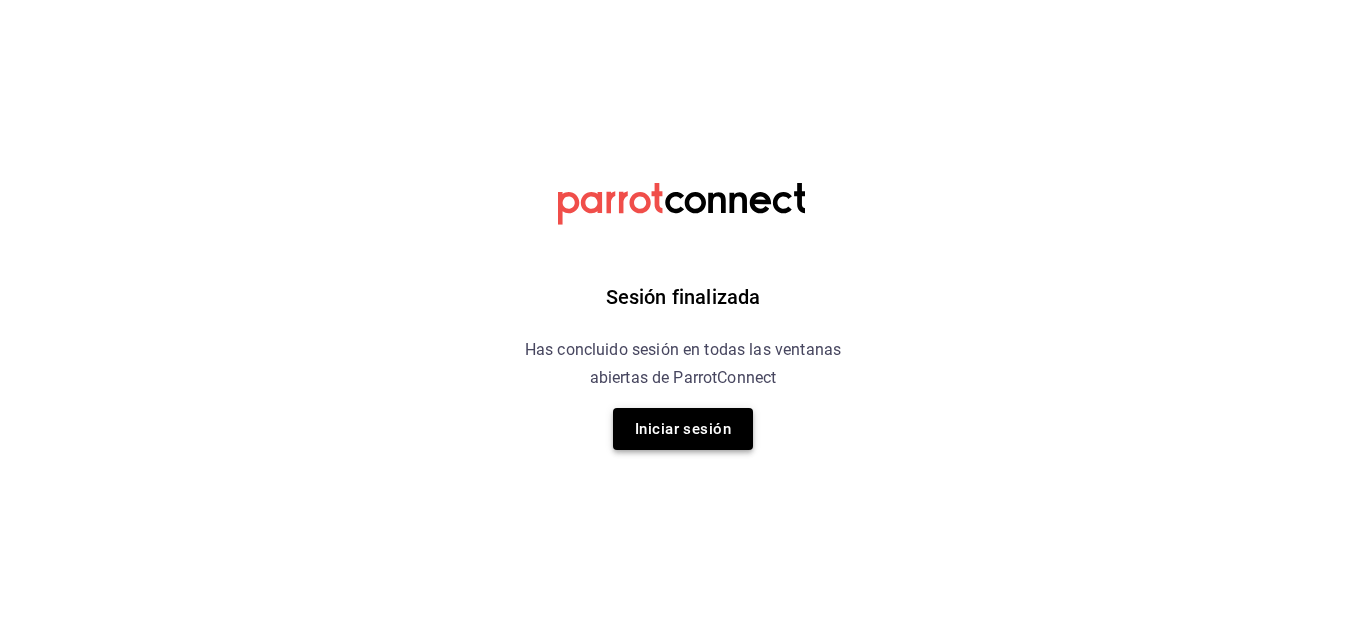 click on "Iniciar sesión" at bounding box center (683, 429) 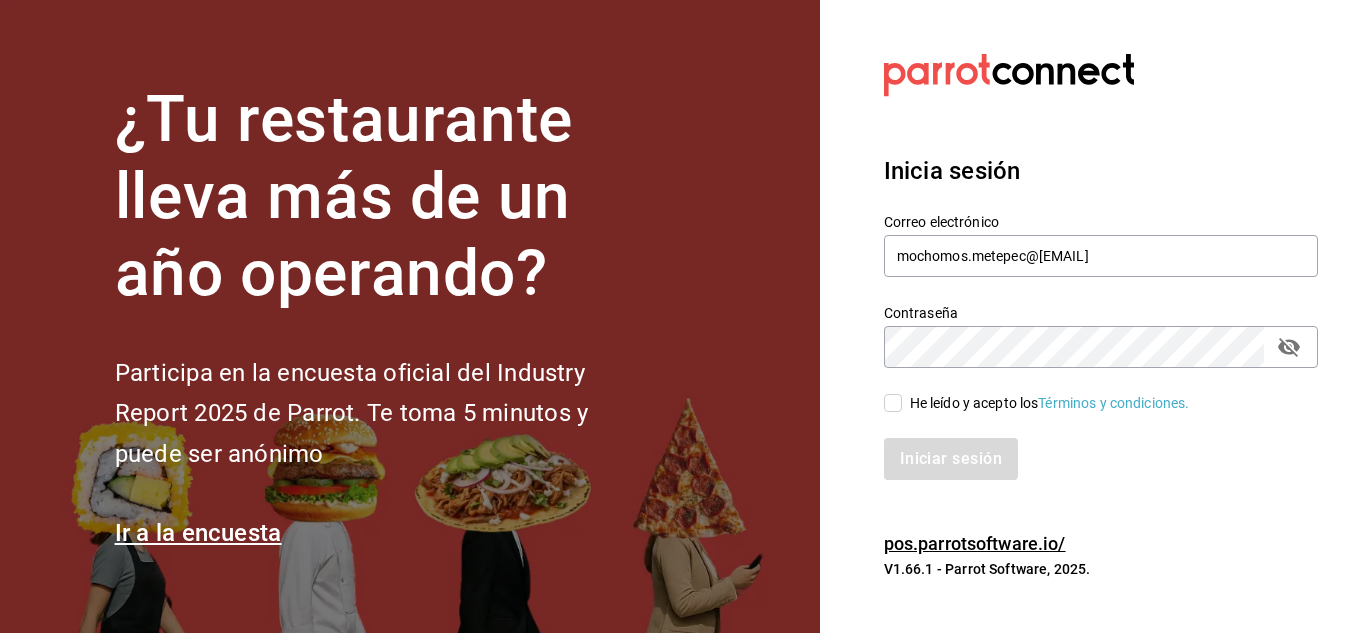click on "He leído y acepto los  Términos y condiciones." at bounding box center [893, 403] 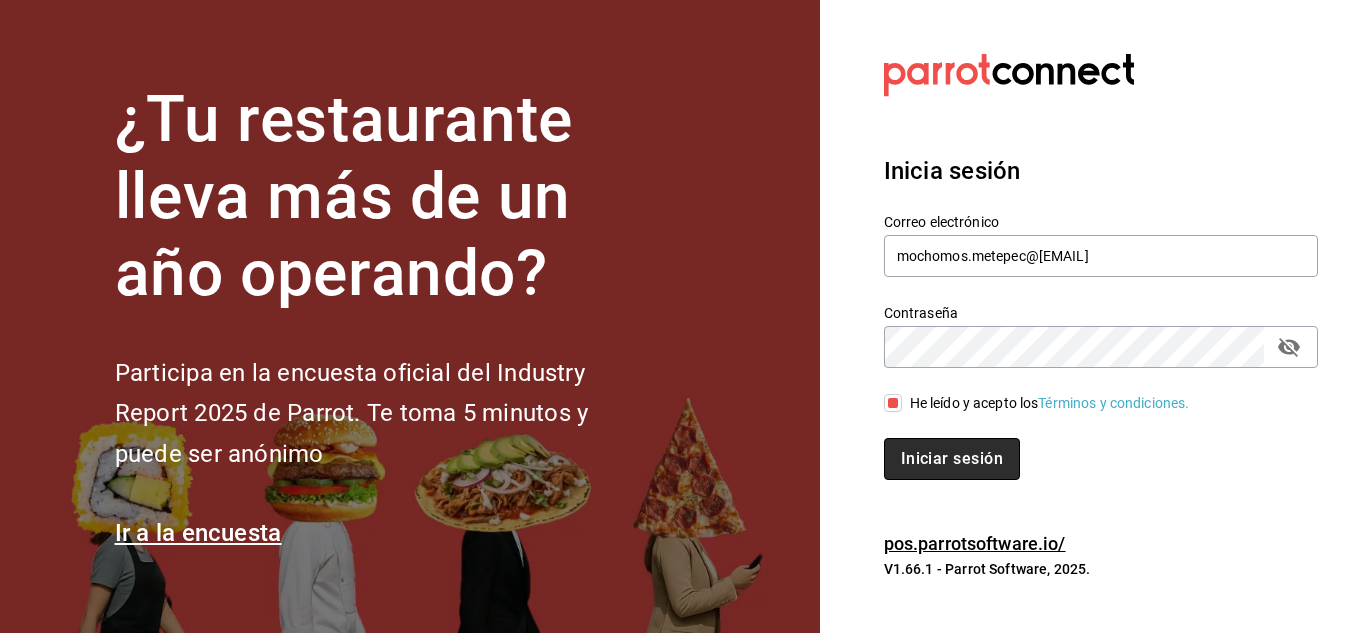 click on "Iniciar sesión" at bounding box center [952, 459] 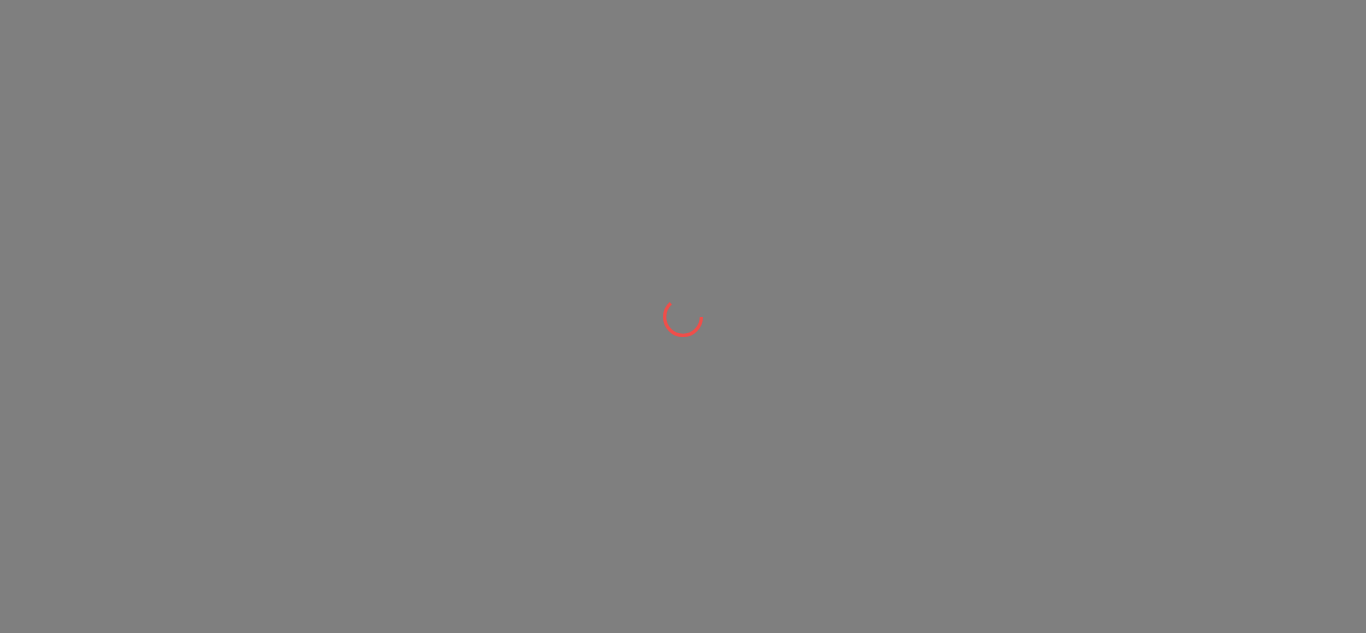 scroll, scrollTop: 0, scrollLeft: 0, axis: both 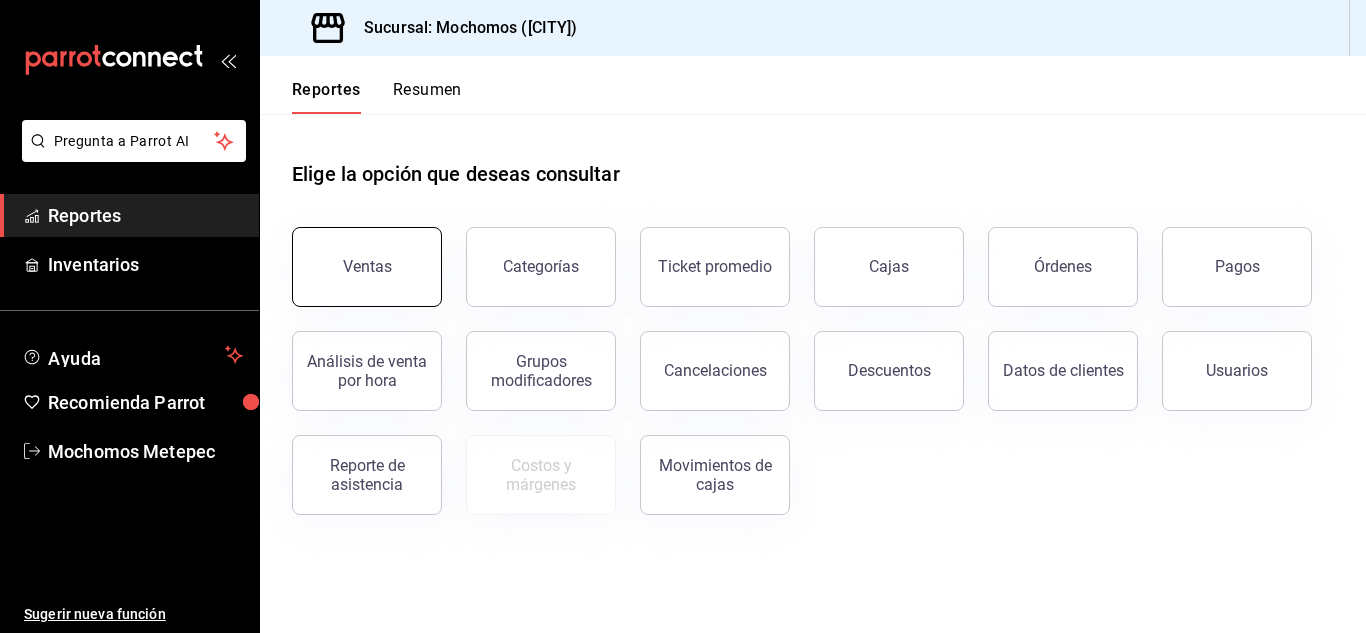 click on "Ventas" at bounding box center [367, 267] 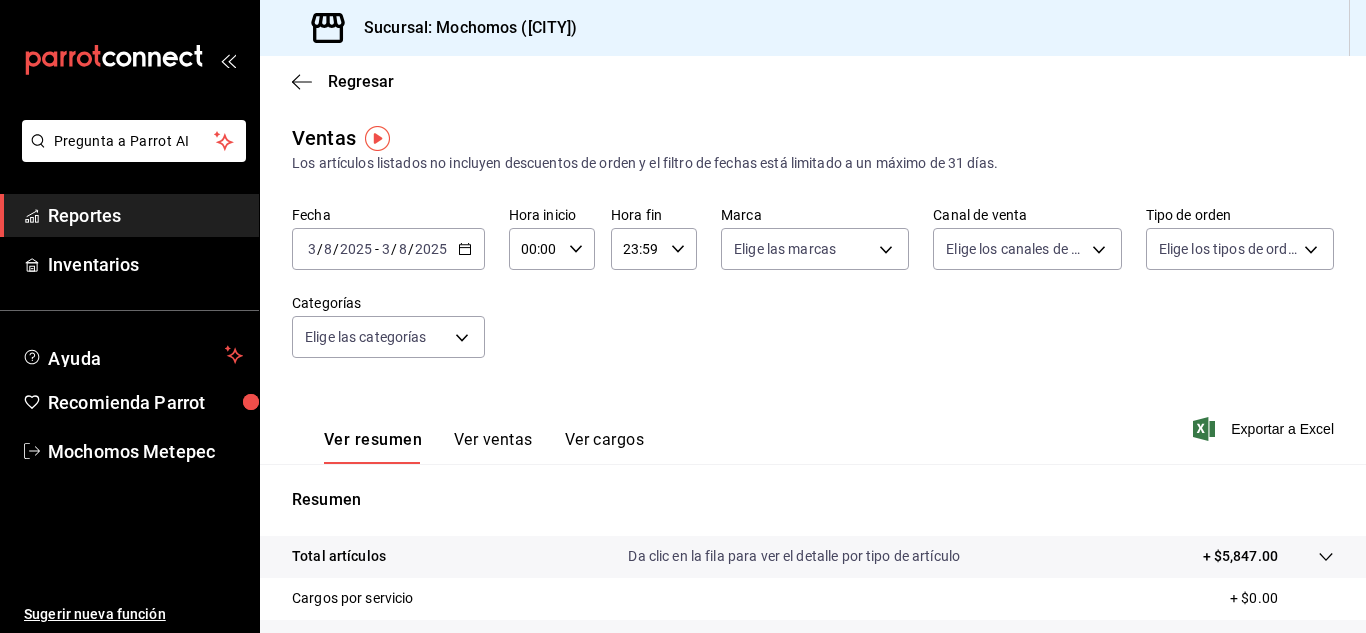 click on "2025-08-03 3 / 8 / 2025 - 2025-08-03 3 / 8 / 2025" at bounding box center (388, 249) 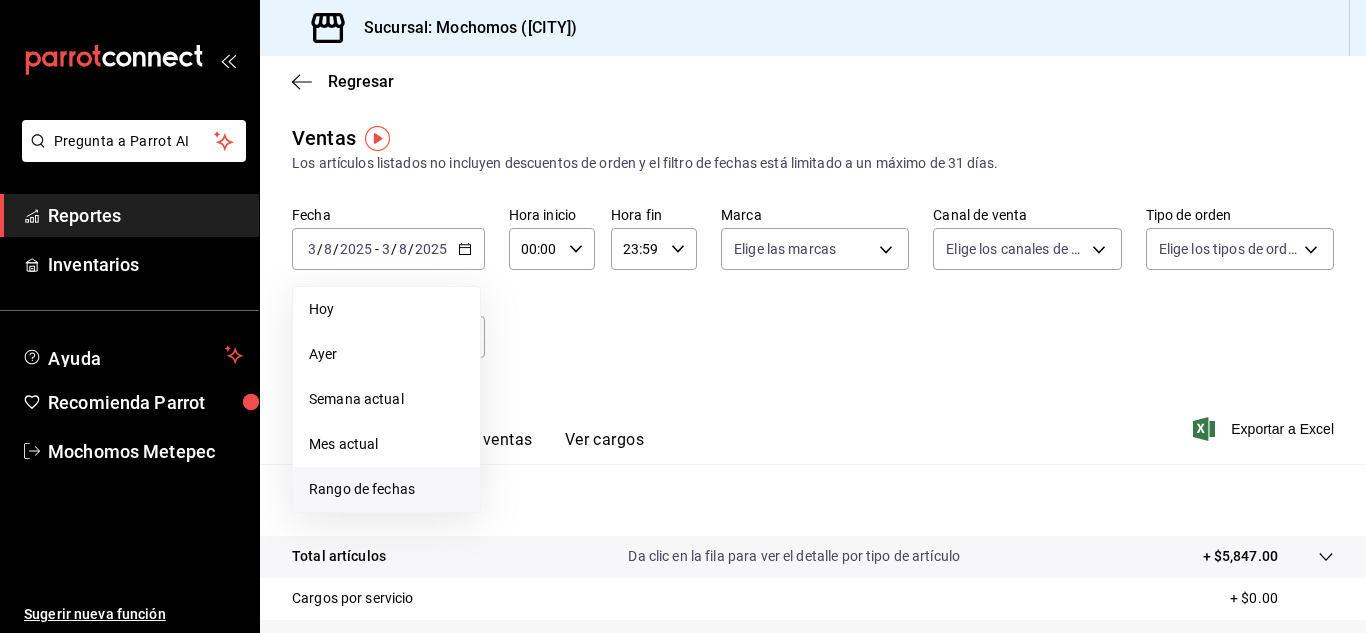 click on "Rango de fechas" at bounding box center (386, 489) 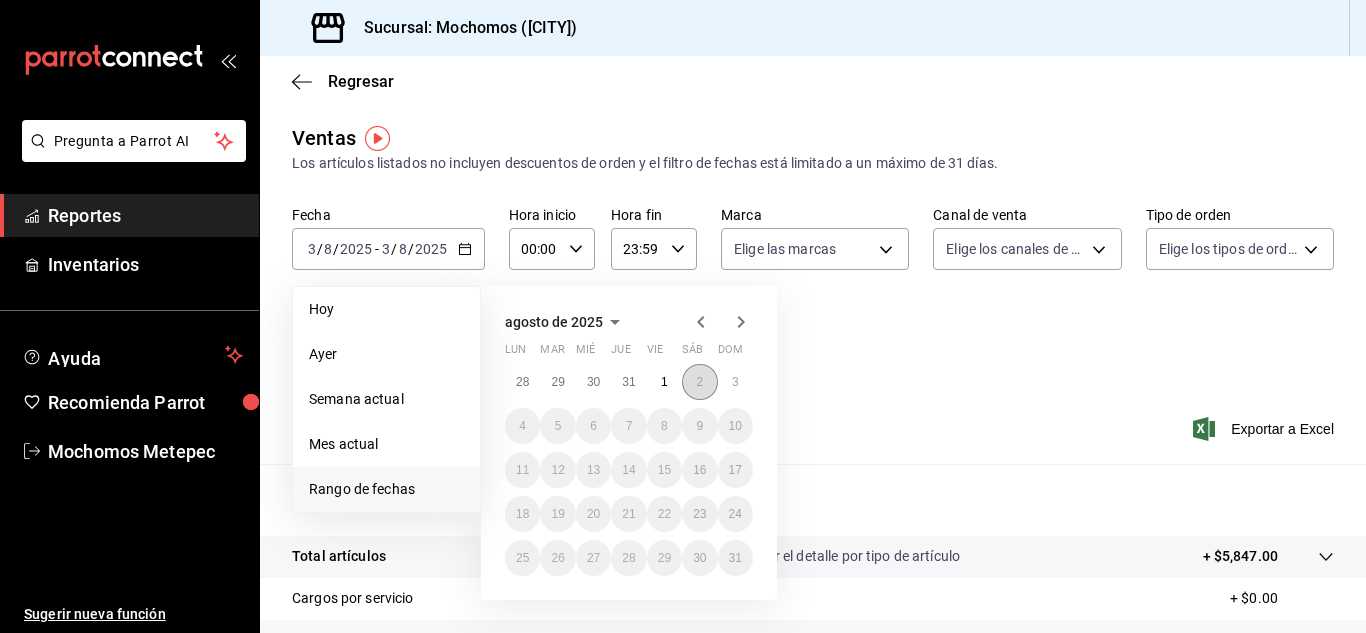 click on "2" at bounding box center [699, 382] 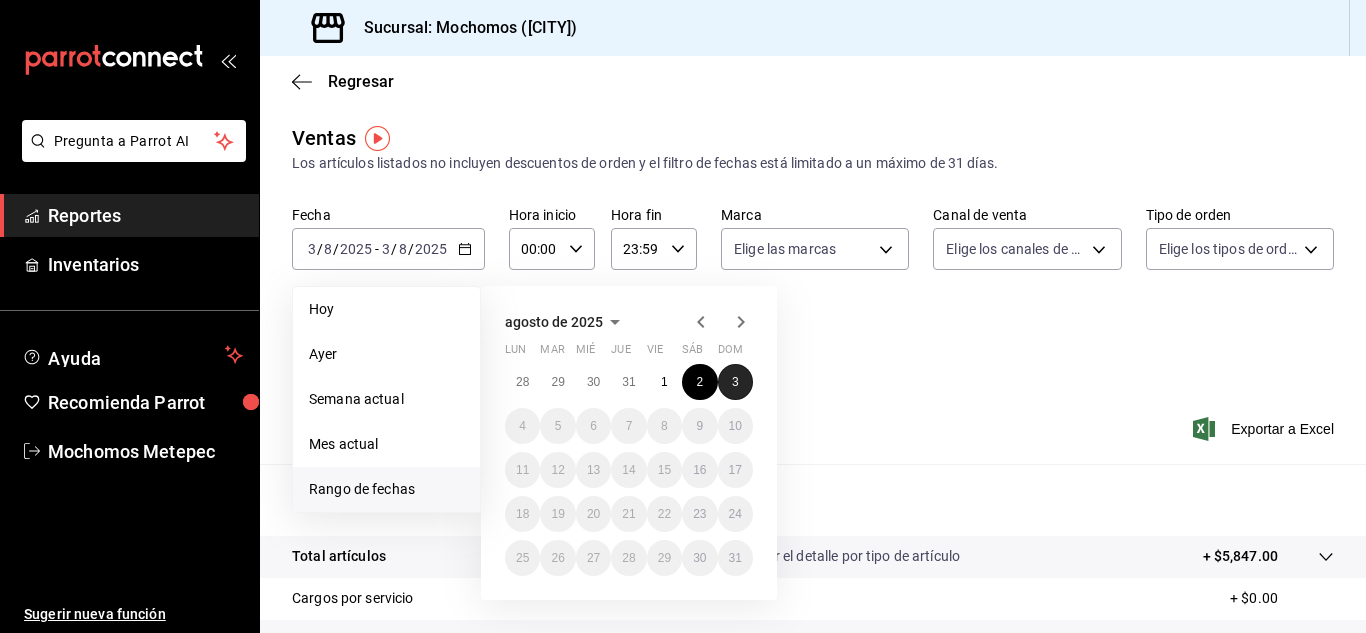 click on "3" at bounding box center [735, 382] 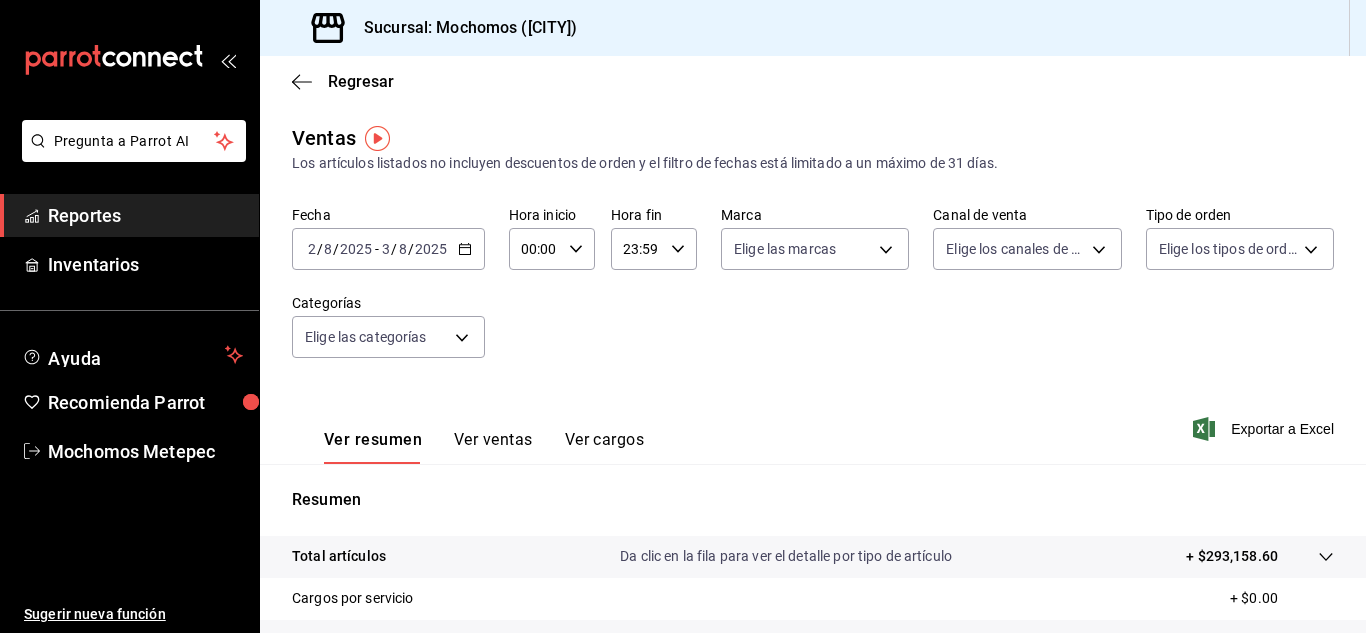 click on "00:00 Hora inicio" at bounding box center [552, 249] 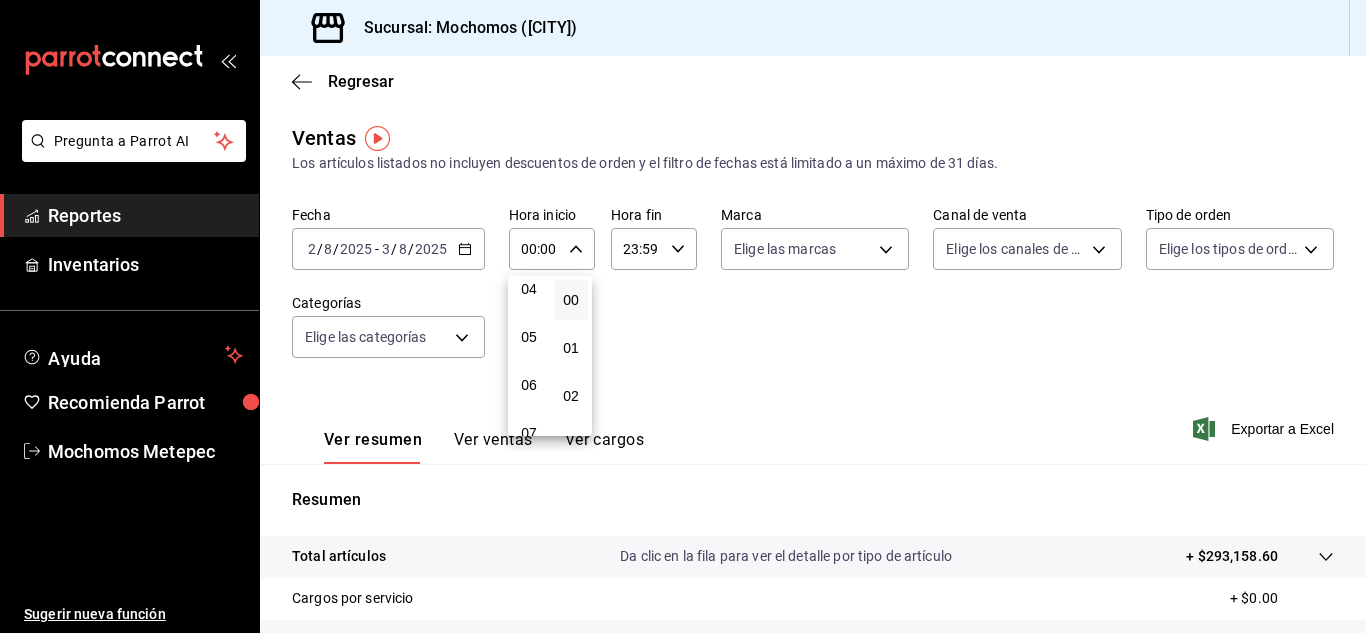 scroll, scrollTop: 204, scrollLeft: 0, axis: vertical 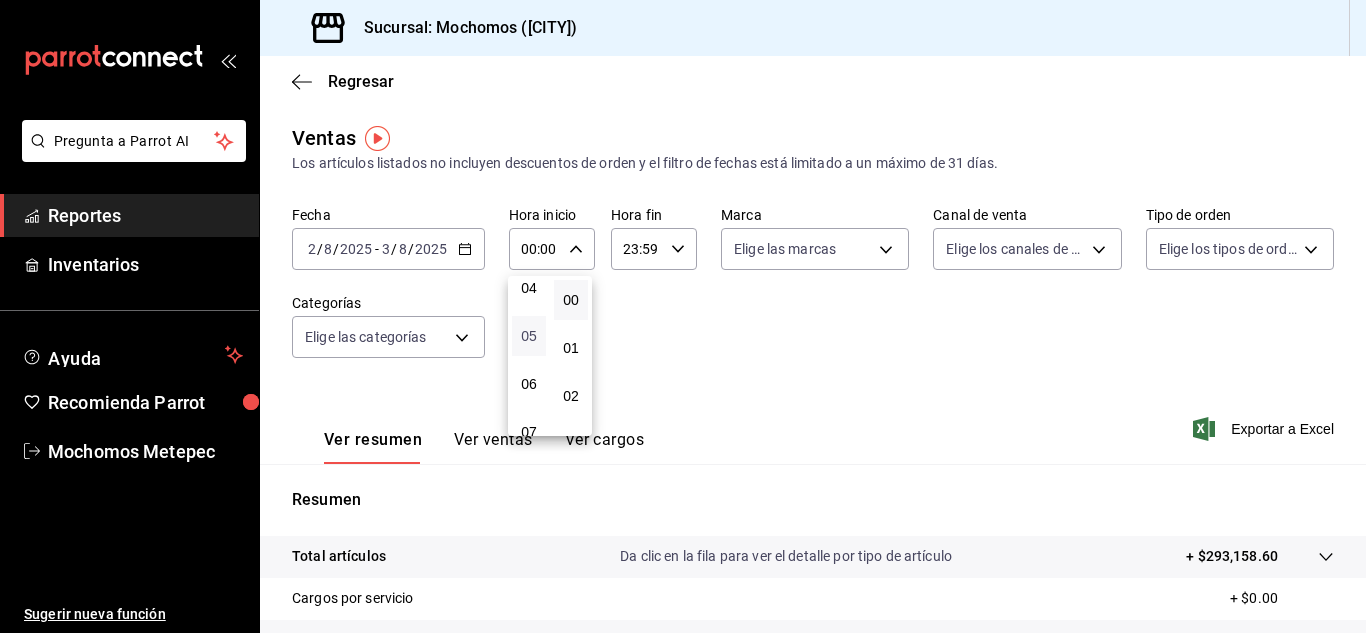 click on "05" at bounding box center [529, 336] 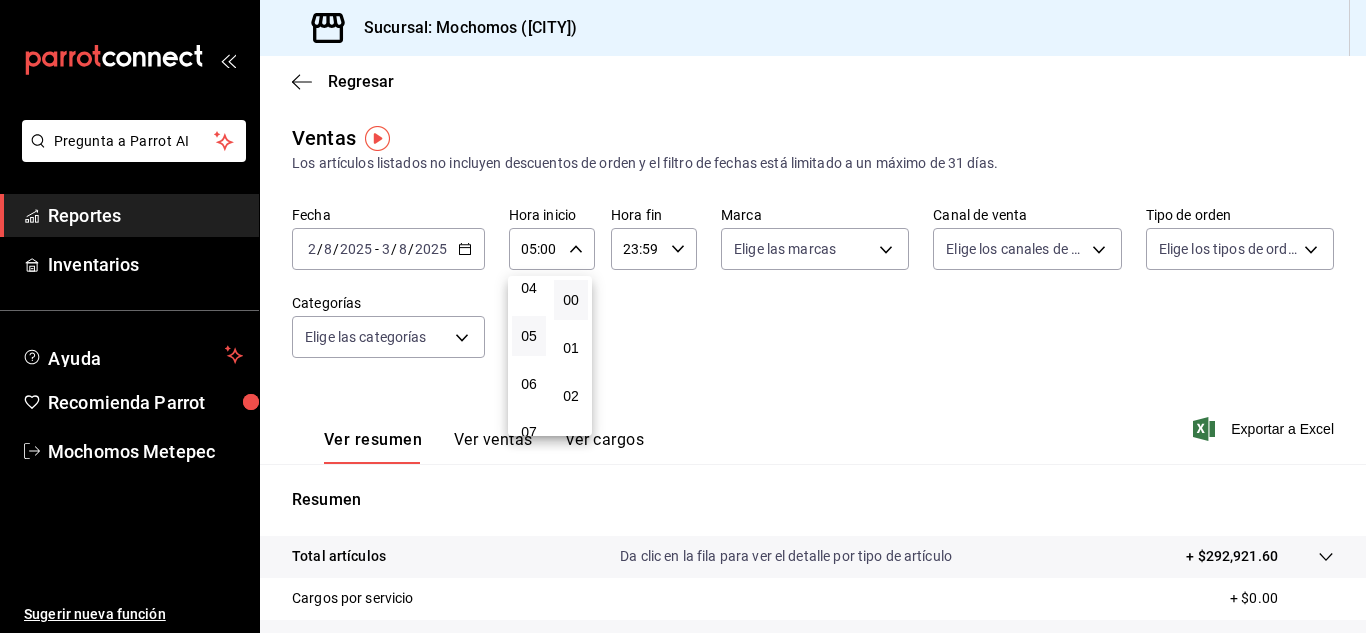 click at bounding box center [683, 316] 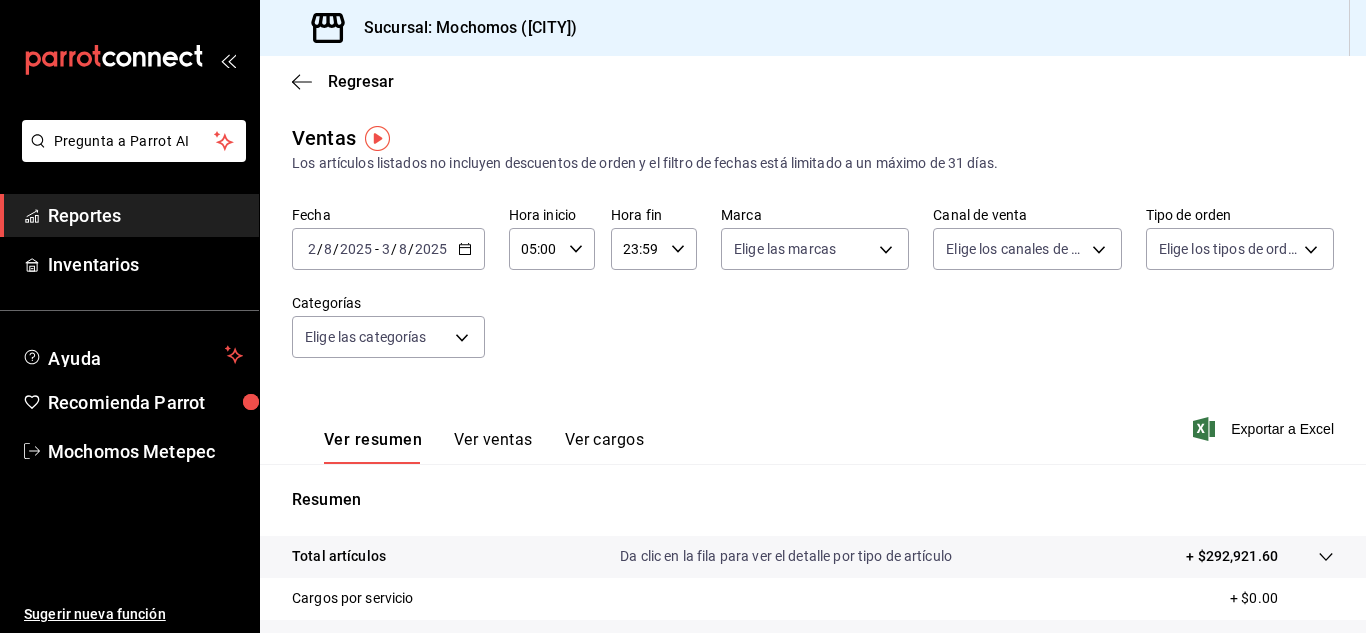 click on "23:59 Hora fin" at bounding box center [654, 249] 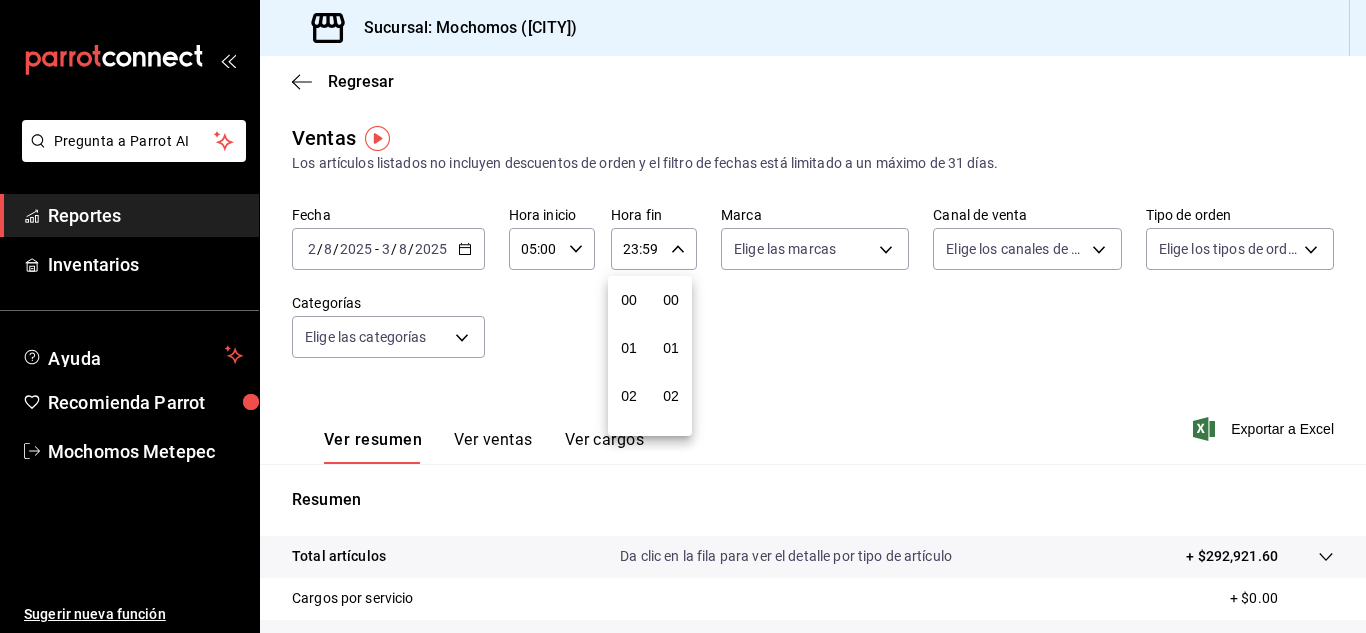 scroll, scrollTop: 992, scrollLeft: 0, axis: vertical 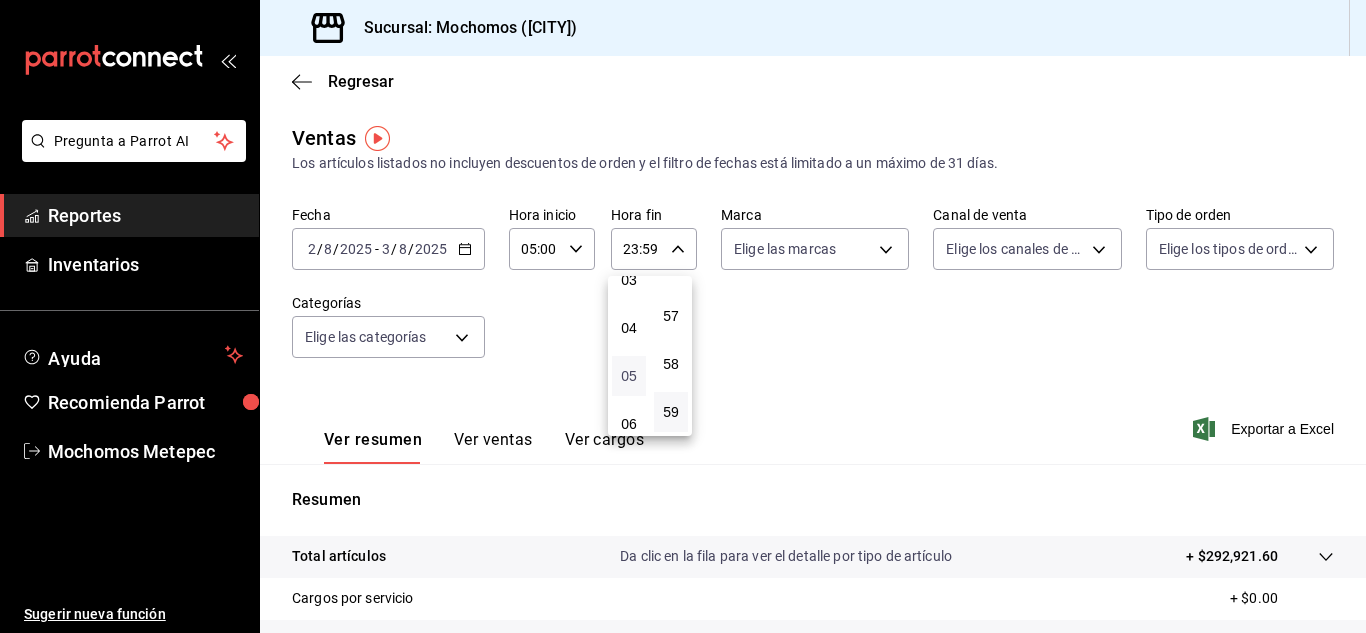 click on "05" at bounding box center [629, 376] 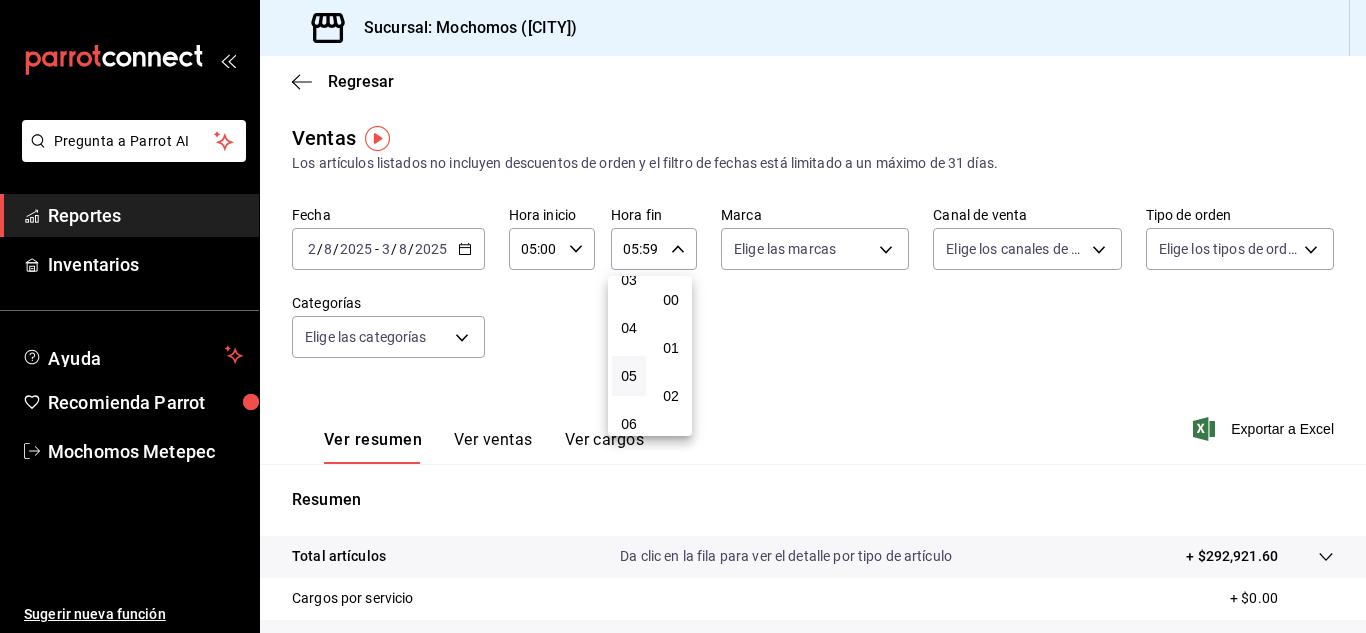 scroll, scrollTop: 73, scrollLeft: 0, axis: vertical 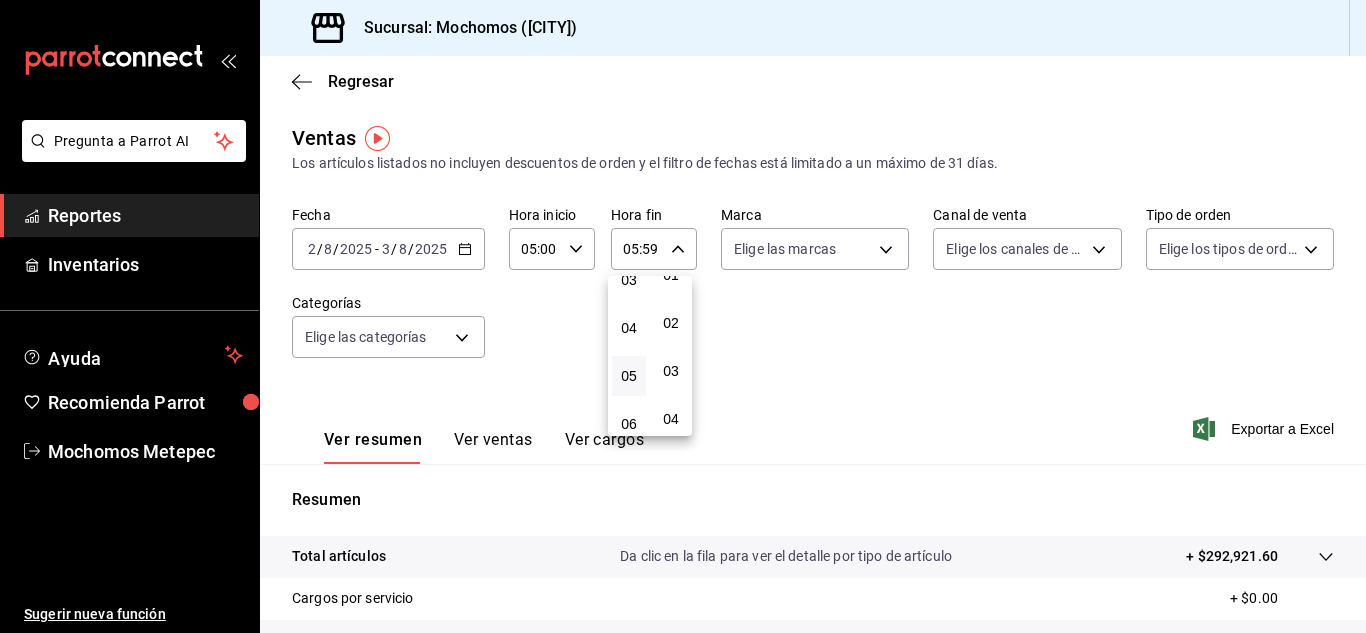 type 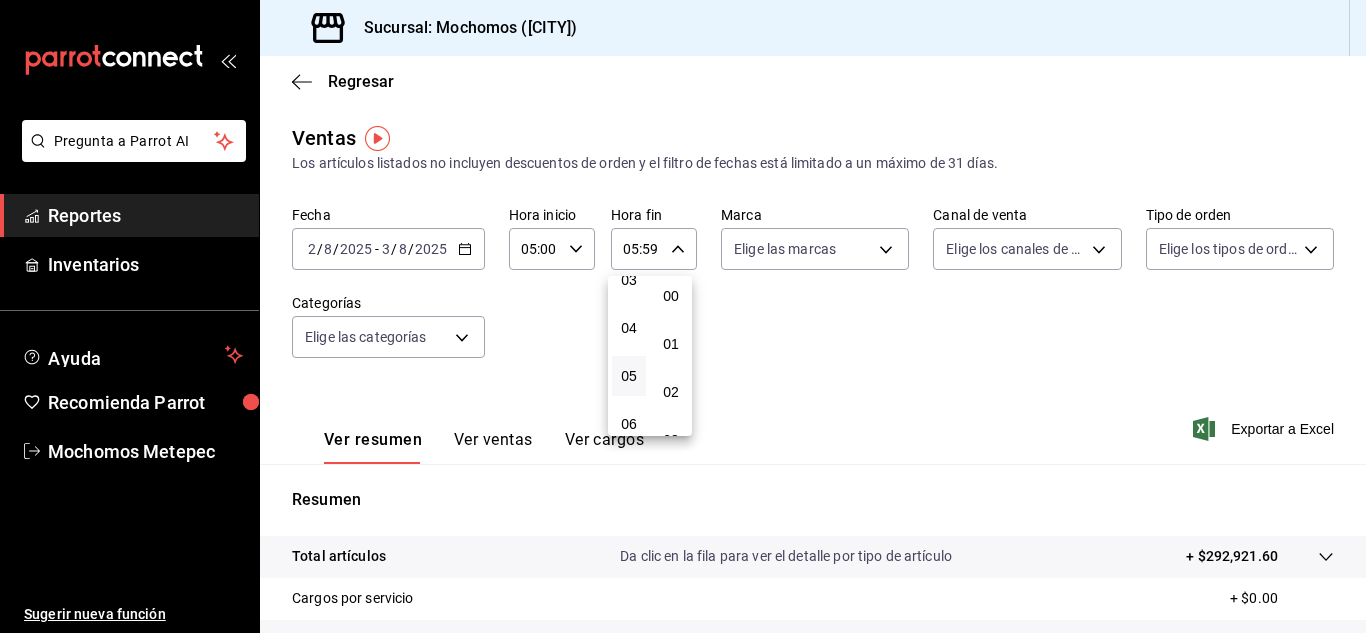 scroll, scrollTop: 3, scrollLeft: 0, axis: vertical 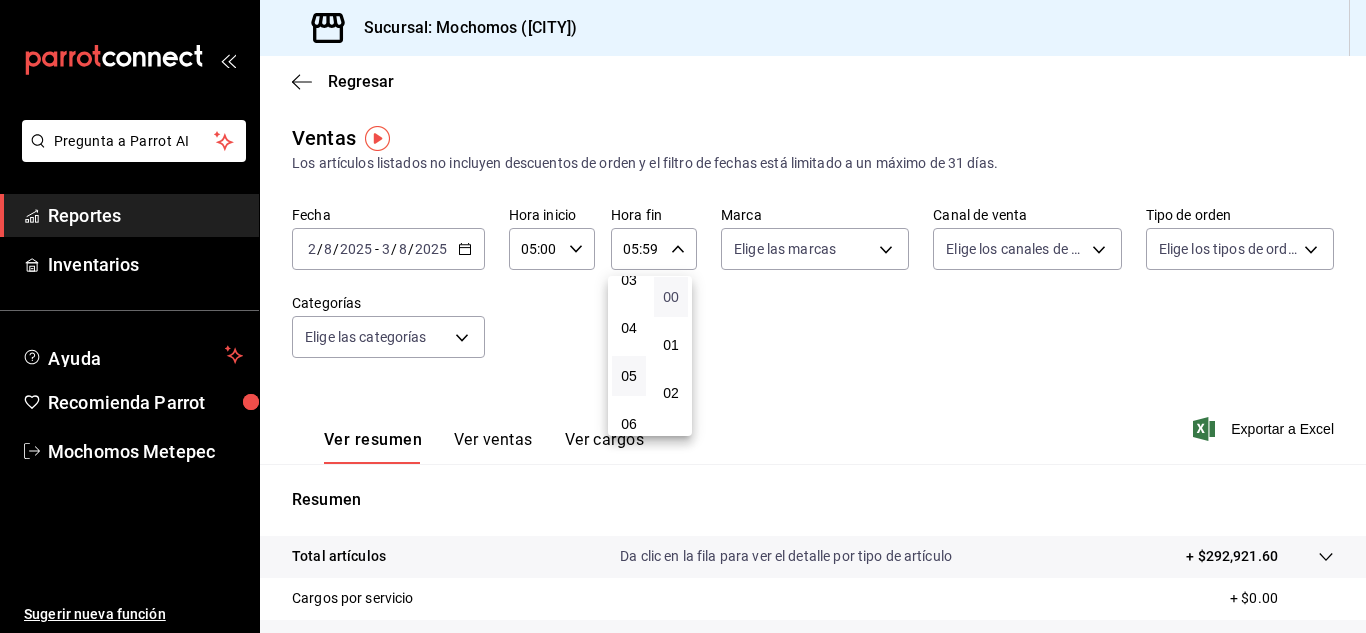 click on "00" at bounding box center [671, 297] 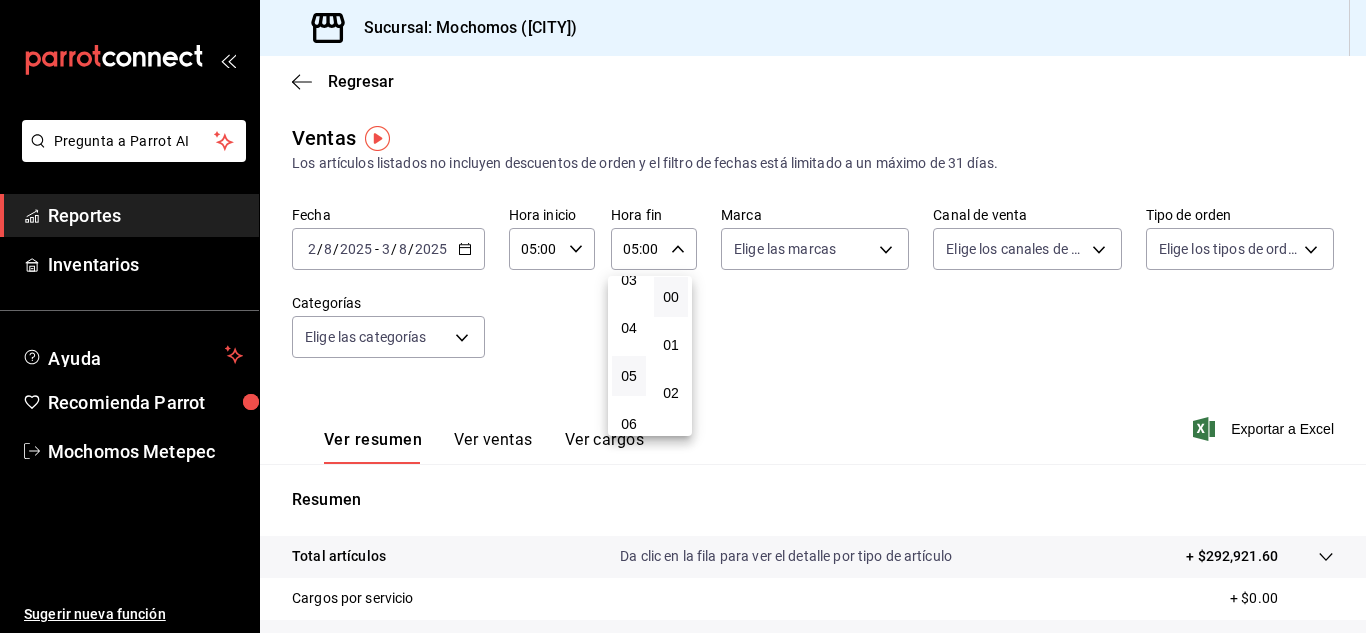click at bounding box center [683, 316] 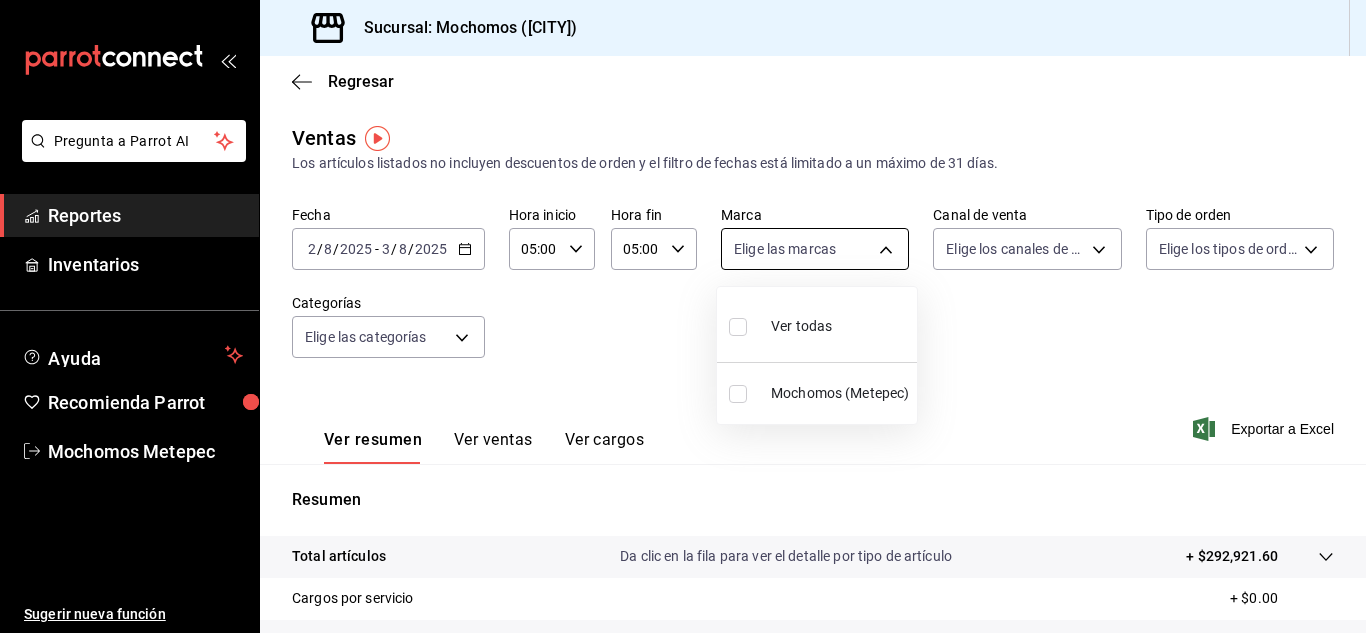 click on "Pregunta a Parrot AI Reportes   Inventarios   Ayuda Recomienda Parrot   Mochomos [CITY]   Sugerir nueva función   Sucursal: Mochomos ([CITY]) Regresar Ventas Los artículos listados no incluyen descuentos de orden y el filtro de fechas está limitado a un máximo de 31 días. Fecha [DATE] [DATE] - [DATE] Hora inicio 05:00 Hora inicio Hora fin 05:00 Hora fin Marca Elige las marcas Canal de venta Elige los canales de venta Tipo de orden Elige los tipos de orden Categorías Elige las categorías Ver resumen Ver ventas Ver cargos Exportar a Excel Resumen Total artículos Da clic en la fila para ver el detalle por tipo de artículo + $292,921.60 Cargos por servicio + $0.00 Venta bruta = $292,921.60 Descuentos totales - $11,516.00 Certificados de regalo - $0.00 Venta total = $281,405.60 Impuestos - $38,814.57 Venta neta = $242,591.03 Pregunta a Parrot AI Reportes   Inventarios   Ayuda Recomienda Parrot   Mochomos [CITY]   Sugerir nueva función   Ver video tutorial Ir a video" at bounding box center (683, 316) 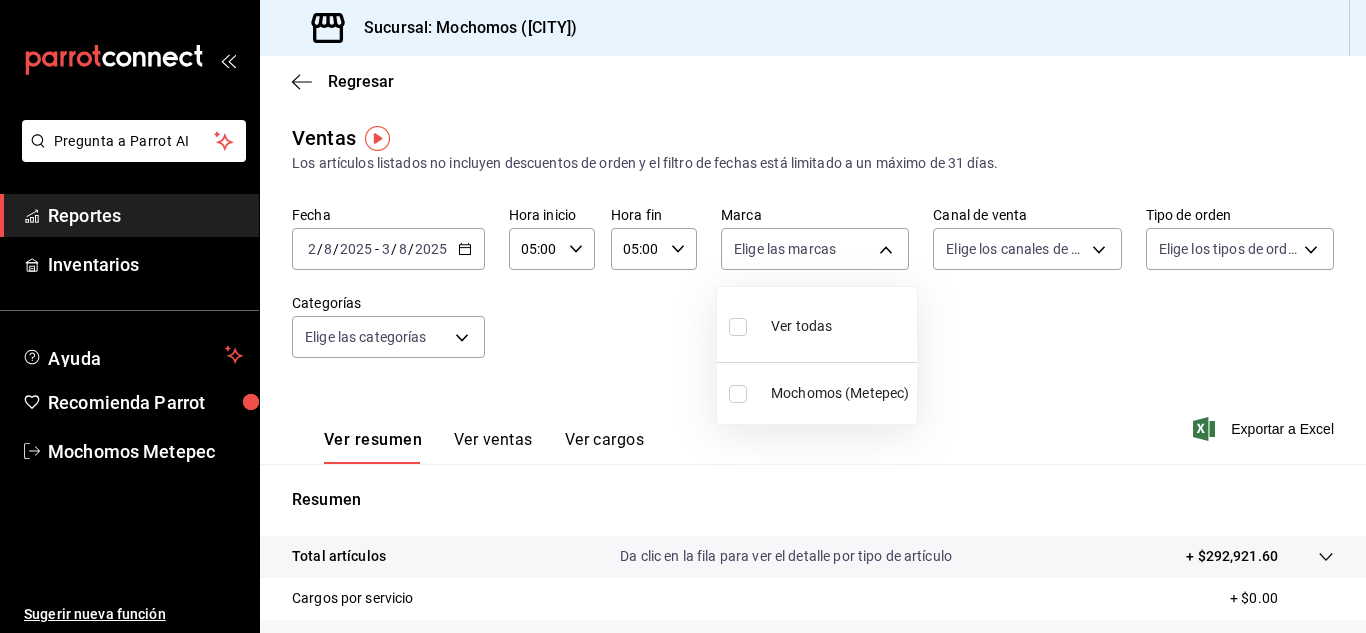 click on "Ver todas" at bounding box center [780, 324] 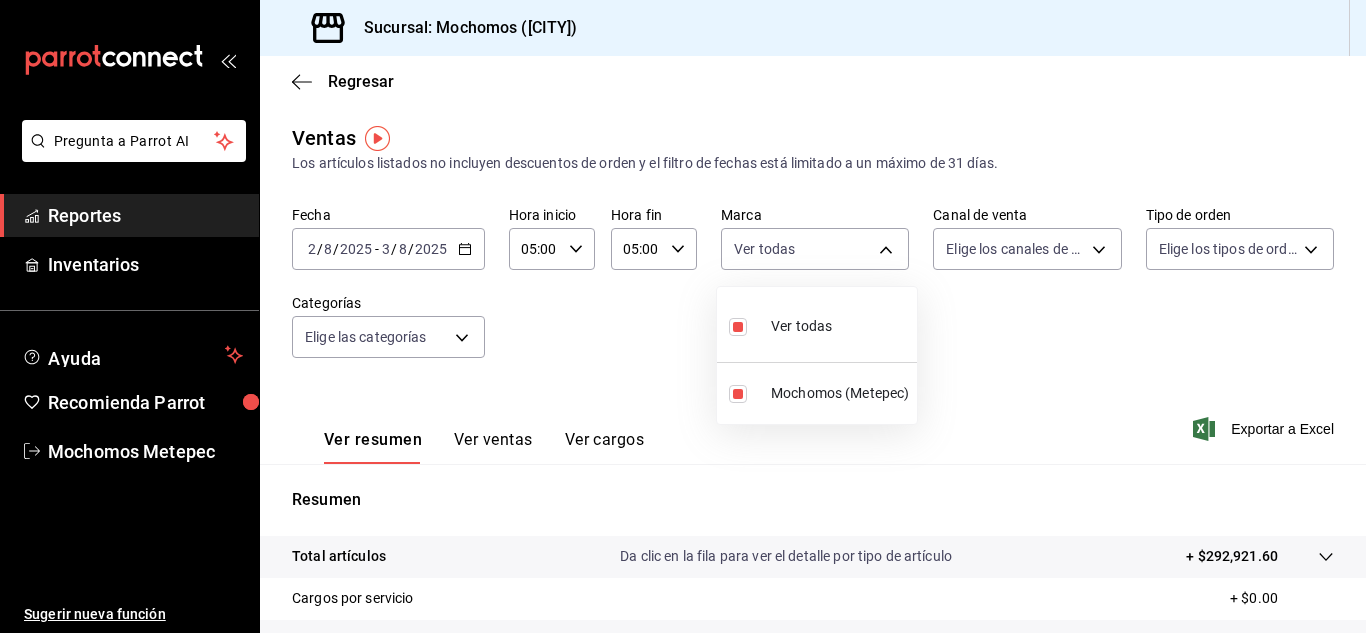click at bounding box center [683, 316] 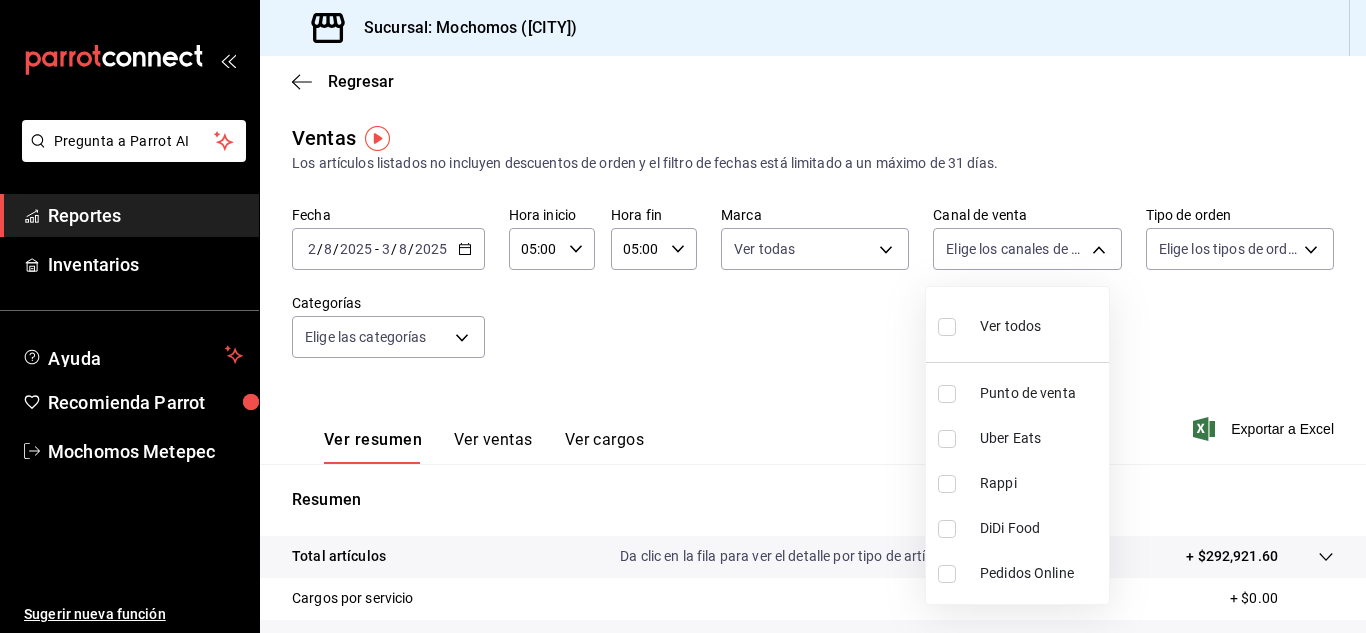 click on "Pregunta a Parrot AI Reportes   Inventarios   Ayuda Recomienda Parrot   Mochomos [CITY]   Sugerir nueva función   Sucursal: Mochomos ([CITY]) Regresar Ventas Los artículos listados no incluyen descuentos de orden y el filtro de fechas está limitado a un máximo de 31 días. Fecha [DATE] [DATE] - [DATE] Hora inicio 05:00 Hora inicio Hora fin 05:00 Hora fin Marca Elige las marcas Canal de venta Elige los canales de venta Tipo de orden Elige los tipos de orden Categorías Elige las categorías Ver resumen Ver ventas Ver cargos Exportar a Excel Resumen Total artículos Da clic en la fila para ver el detalle por tipo de artículo + $292,921.60 Cargos por servicio + $0.00 Venta bruta = $292,921.60 Descuentos totales - $11,516.00 Certificados de regalo - $0.00 Venta total = $281,405.60 Impuestos - $38,814.57 Venta neta = $242,591.03 Pregunta a Parrot AI Reportes   Inventarios   Ayuda Recomienda Parrot   Mochomos [CITY]   Sugerir nueva función   Rappi" at bounding box center (683, 316) 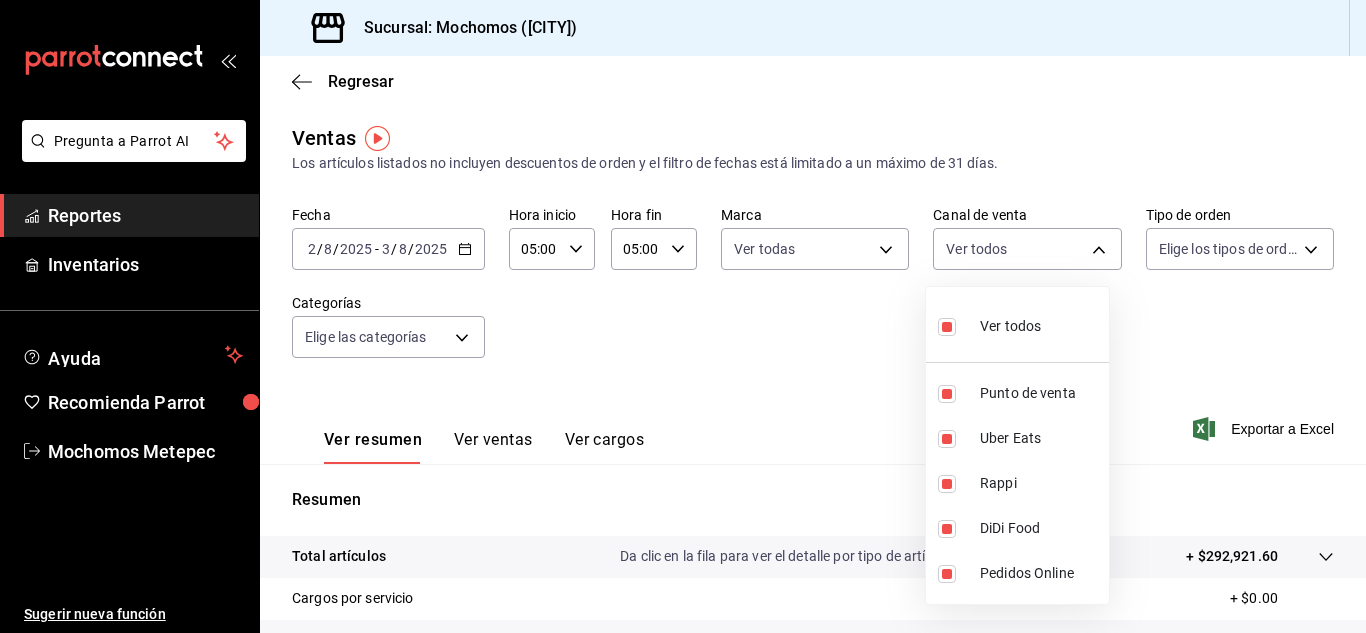 click at bounding box center [683, 316] 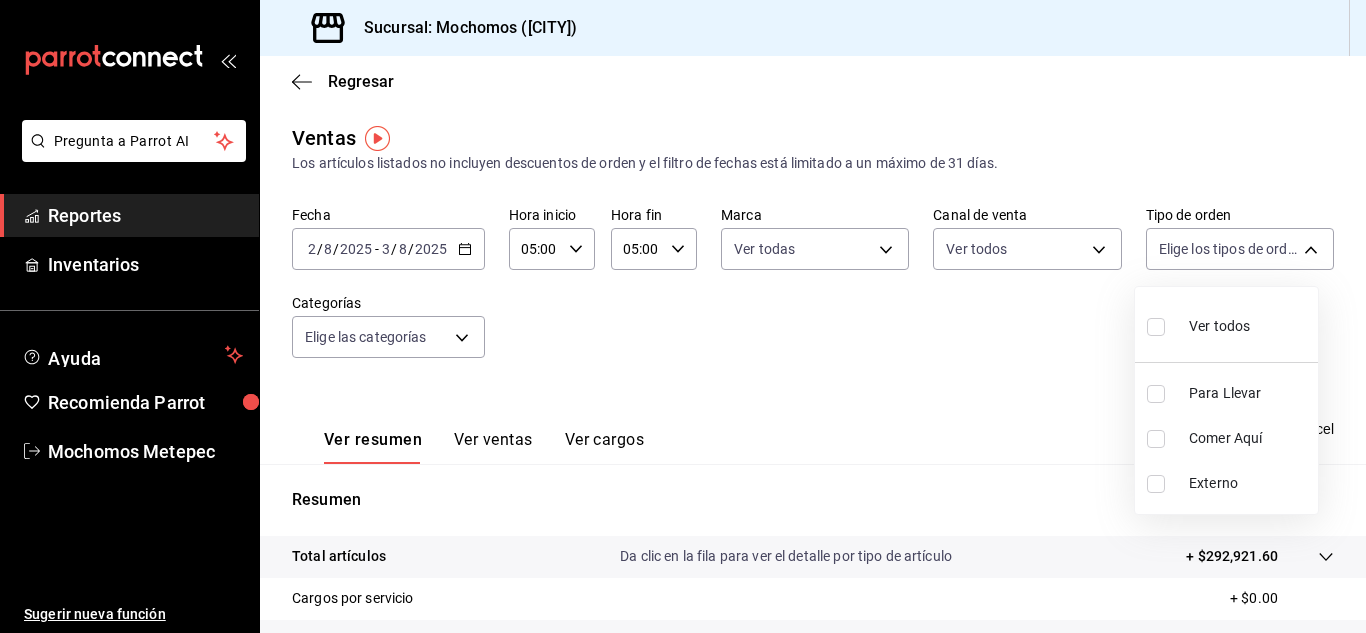 click on "Pregunta a Parrot AI Reportes   Inventarios   Ayuda Recomienda Parrot   Mochomos [CITY]   Sugerir nueva función   Sucursal: Mochomos ([CITY]) Regresar Ventas Los artículos listados no incluyen descuentos de orden y el filtro de fechas está limitado a un máximo de 31 días. Fecha [DATE] [DATE] - [DATE] Hora inicio 05:00 Hora inicio Hora fin 05:00 Hora fin Marca Ver todas 2365f74e-aa6b-4392-bdf2-72765591bddf Canal de venta Ver todos PARROT,UBER_EATS,RAPPI,DIDI_FOOD,ONLINE Tipo de orden Elige los tipos de orden Categorías Elige las categorías Ver resumen Ver ventas Ver cargos Exportar a Excel Resumen Total artículos Da clic en la fila para ver el detalle por tipo de artículo + $292,921.60 Cargos por servicio + $0.00 Venta bruta = $292,921.60 Descuentos totales - $11,516.00 Certificados de regalo - $0.00 Venta total = $281,405.60 Impuestos - $38,814.57 Venta neta = $242,591.03 Pregunta a Parrot AI Reportes   Inventarios   Ayuda Recomienda Parrot   Mochomos [CITY]     Externo" at bounding box center (683, 316) 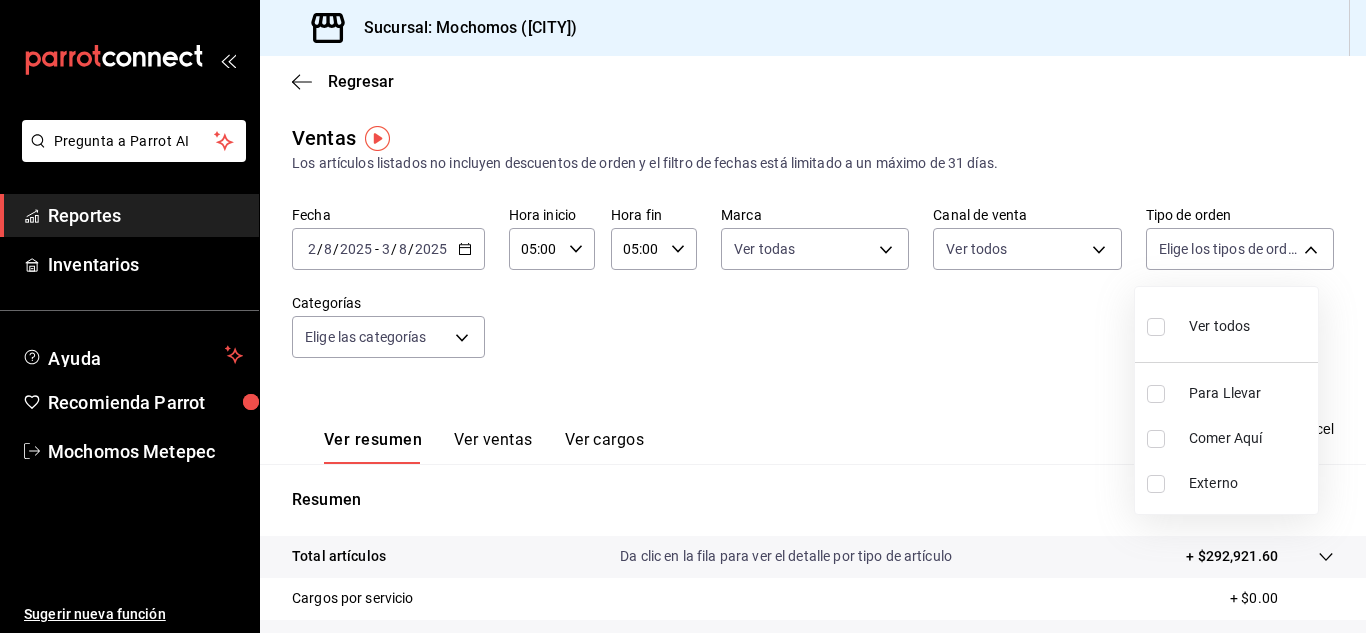 click on "Ver todos" at bounding box center [1198, 324] 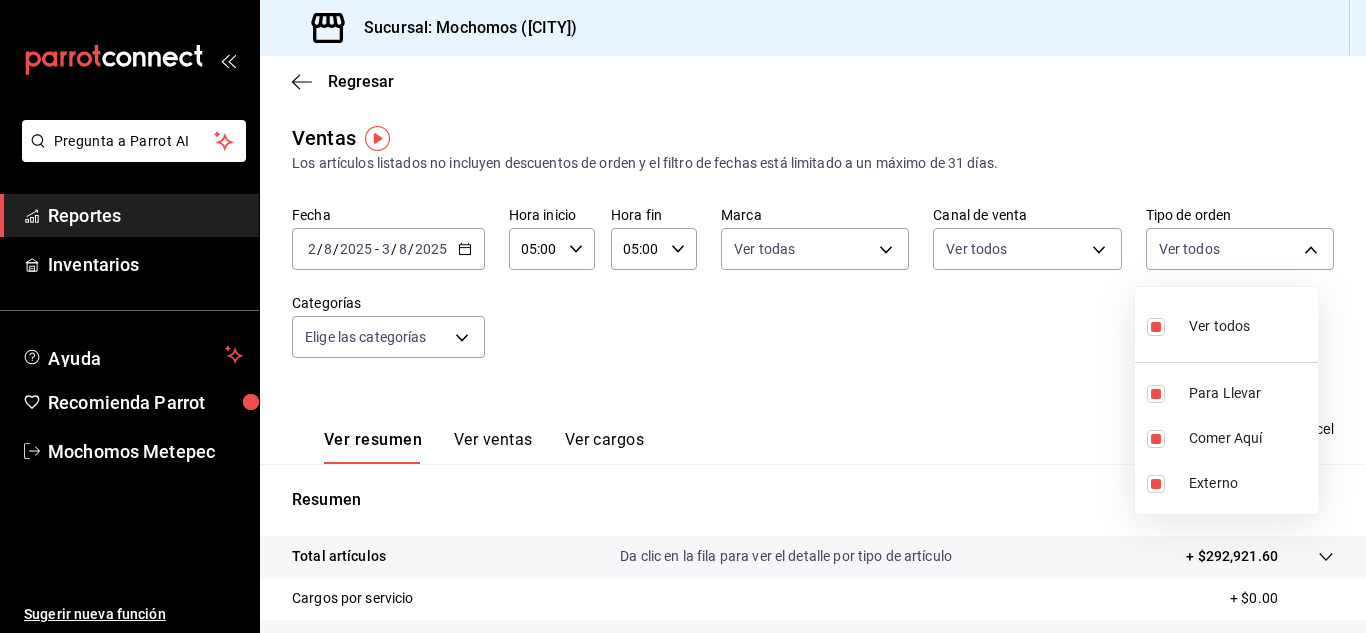 click at bounding box center (683, 316) 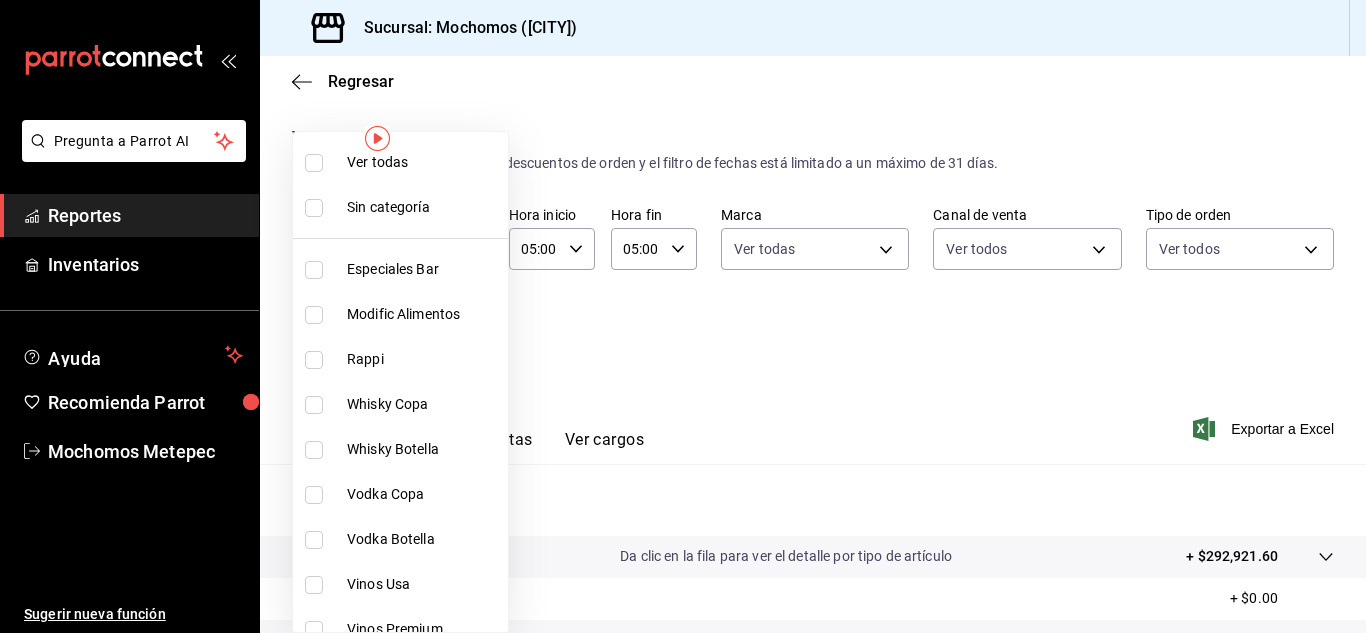 click on "Pregunta a Parrot AI Reportes   Inventarios   Ayuda Recomienda Parrot   Mochomos [CITY]   Sugerir nueva función   Sucursal: Mochomos ([CITY]) Regresar Ventas Los artículos listados no incluyen descuentos de orden y el filtro de fechas está limitado a un máximo de 31 días. Fecha [DATE] [DATE] - [DATE] Hora inicio 05:00 Hora inicio Hora fin 05:00 Hora fin Marca Ver todas 2365f74e-aa6b-4392-bdf2-72765591bddf Canal de venta Ver todos PARROT,UBER_EATS,RAPPI,DIDI_FOOD,ONLINE Tipo de orden Ver todos 3a236ed8-2e24-47ca-8e59-ead494492482,da8509e8-5fca-4f62-958e-973104937870,EXTERNAL Categorías Elige las categorías Ver resumen Ver ventas Ver cargos Exportar a Excel Resumen Total artículos Da clic en la fila para ver el detalle por tipo de artículo + $292,921.60 Cargos por servicio + $0.00 Venta bruta = $292,921.60 Descuentos totales - $11,516.00 Certificados de regalo - $0.00 Venta total = $281,405.60 Impuestos - $38,814.57 Venta neta = $242,591.03 Pregunta a Parrot AI Reportes" at bounding box center (683, 316) 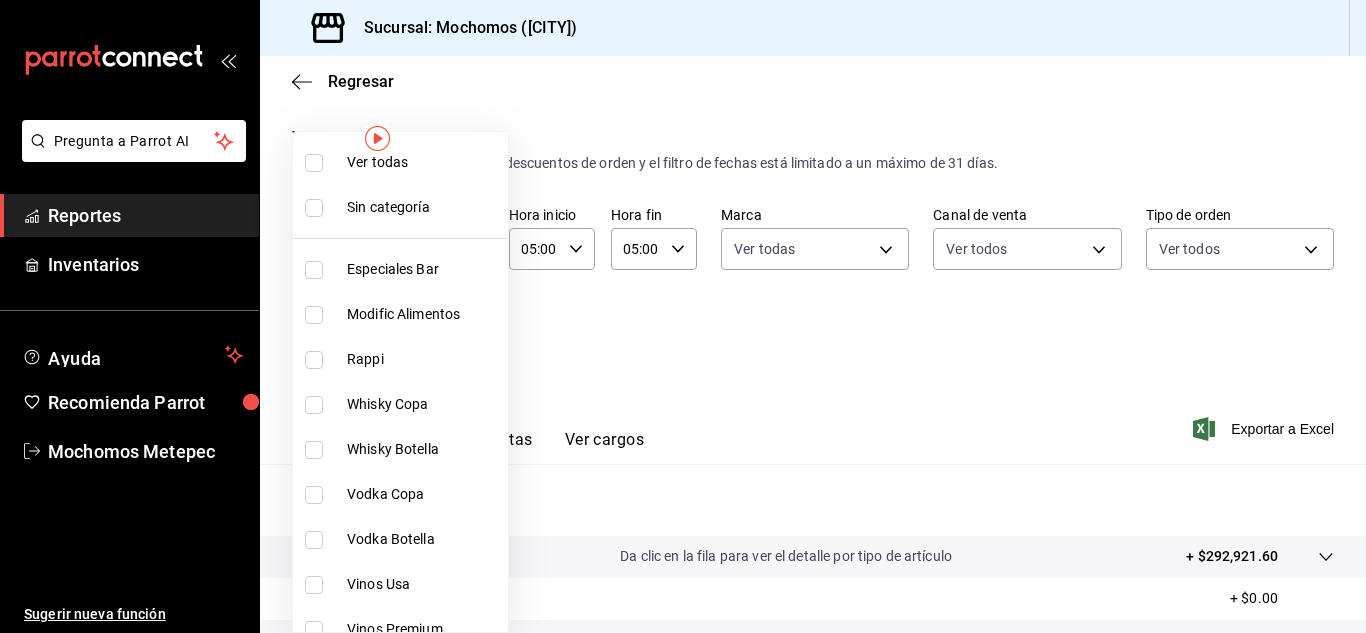 click on "Ver todas" at bounding box center (423, 162) 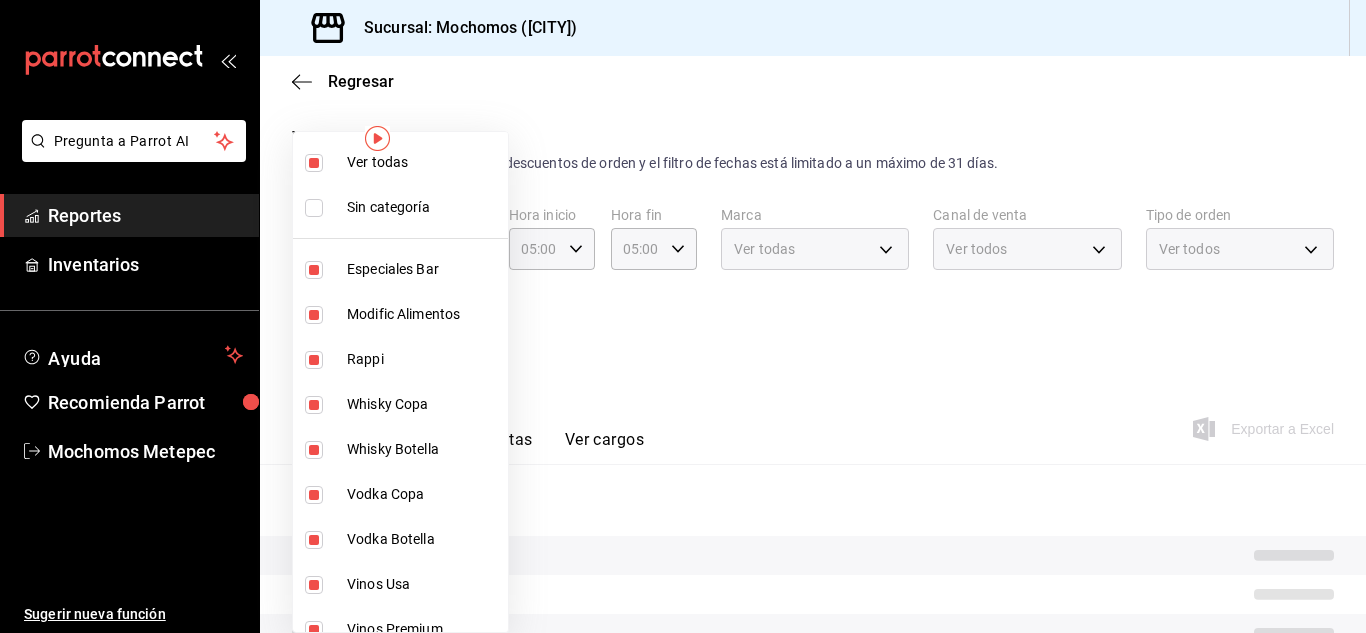 click at bounding box center (683, 316) 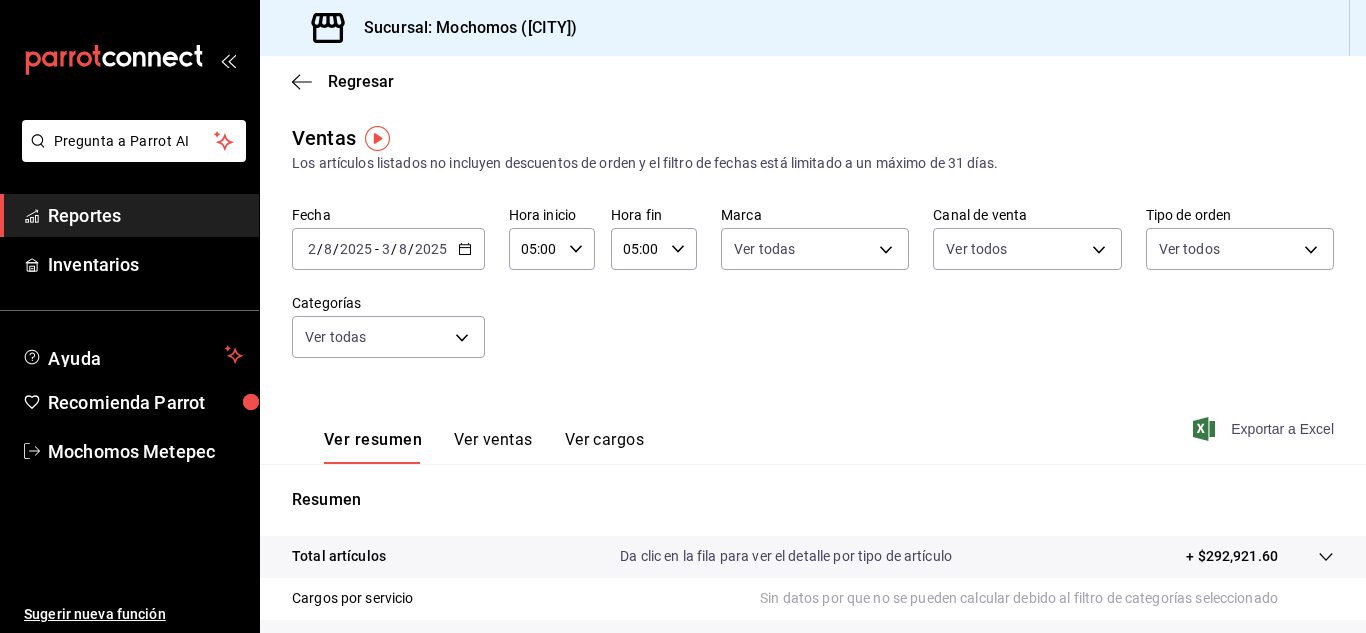 click on "Exportar a Excel" at bounding box center (1265, 429) 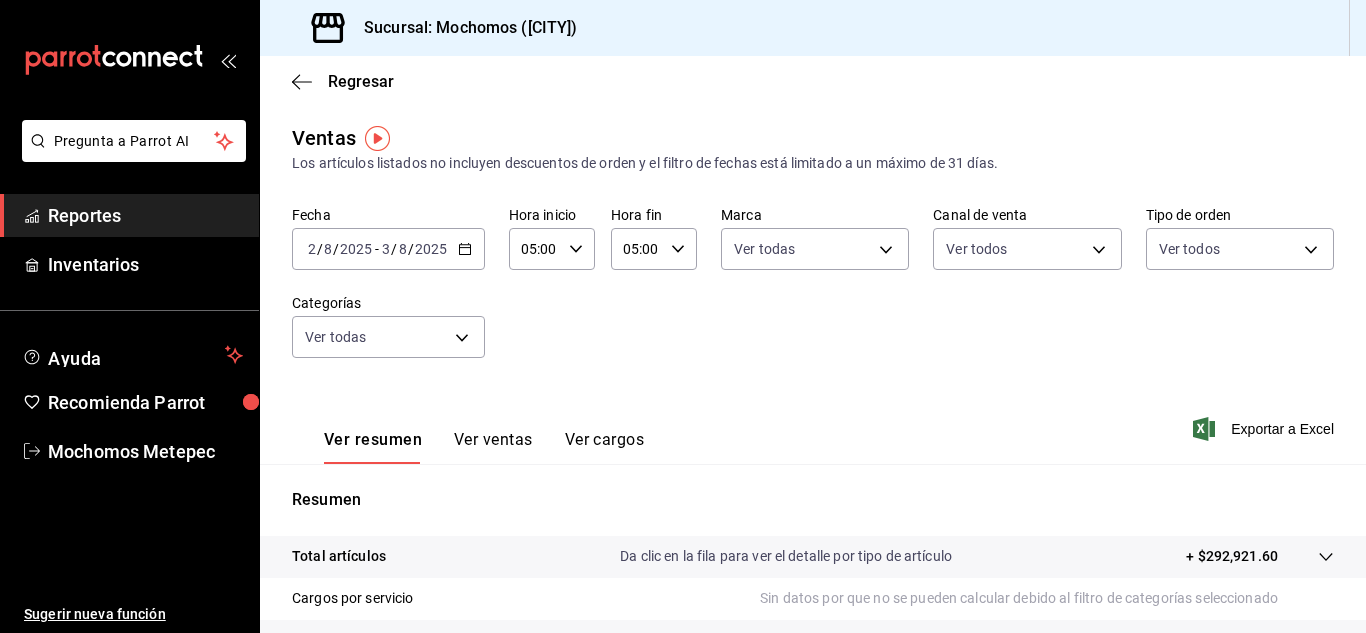 click on "[DATE] [DATE] - [DATE]" at bounding box center [388, 249] 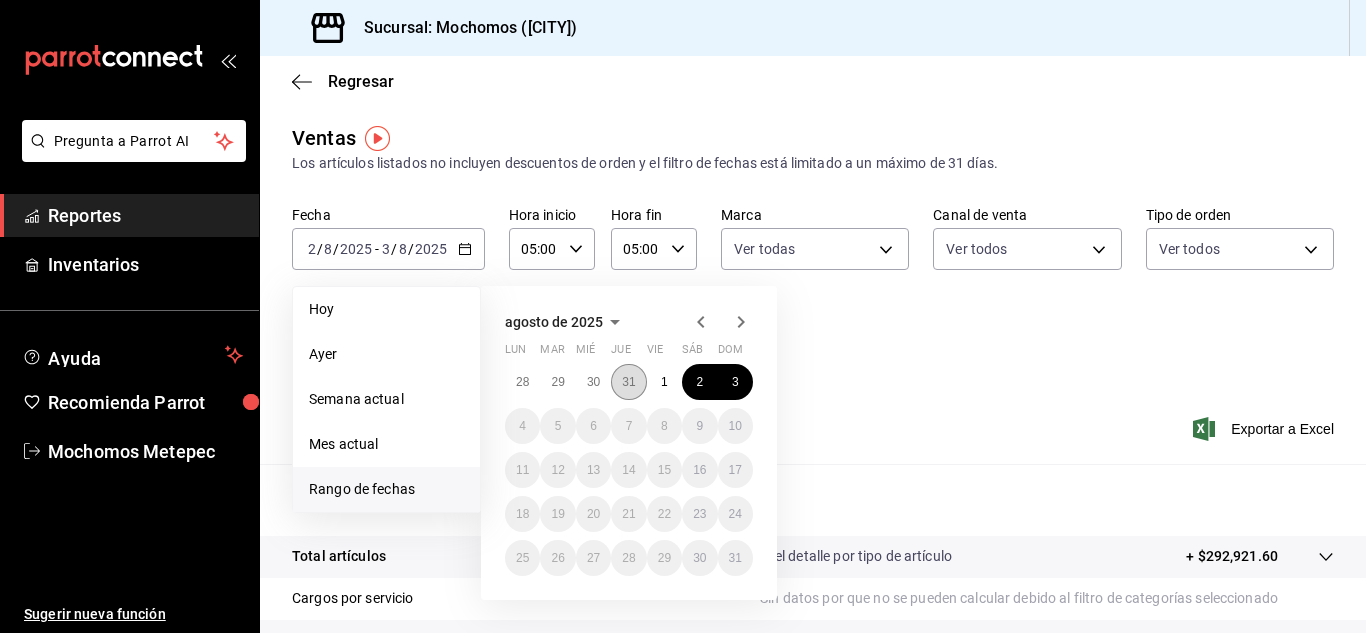 click on "31" at bounding box center (628, 382) 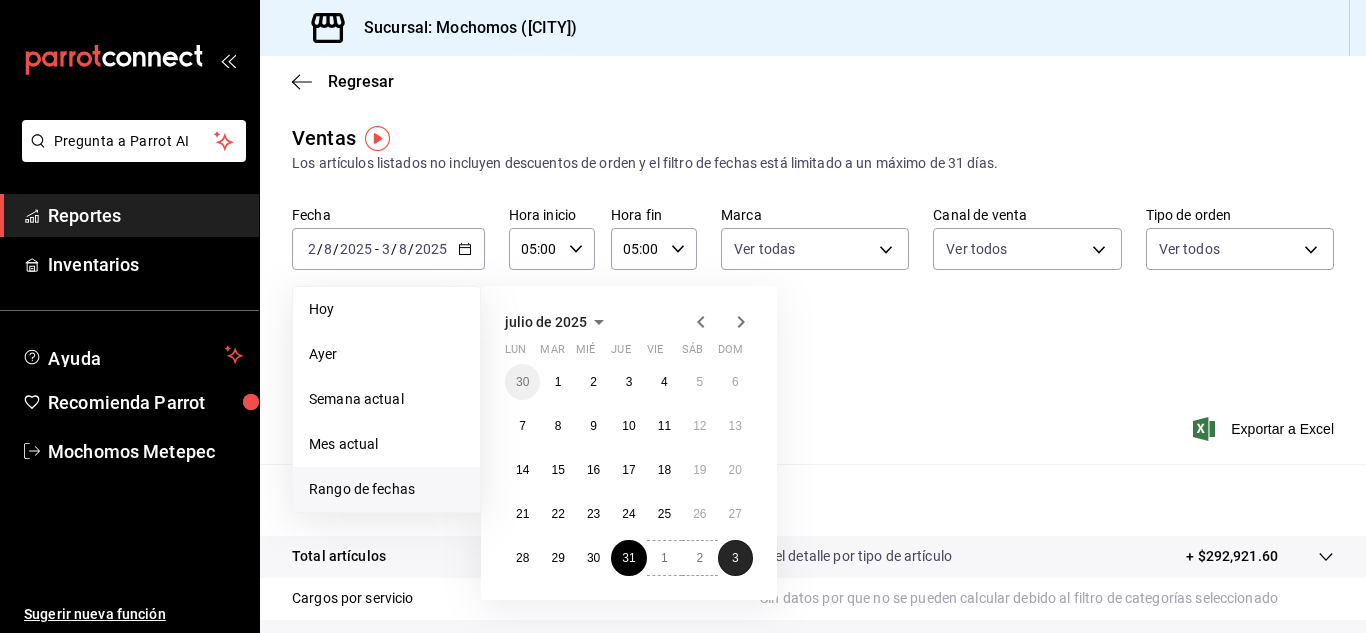 click on "3" at bounding box center [735, 558] 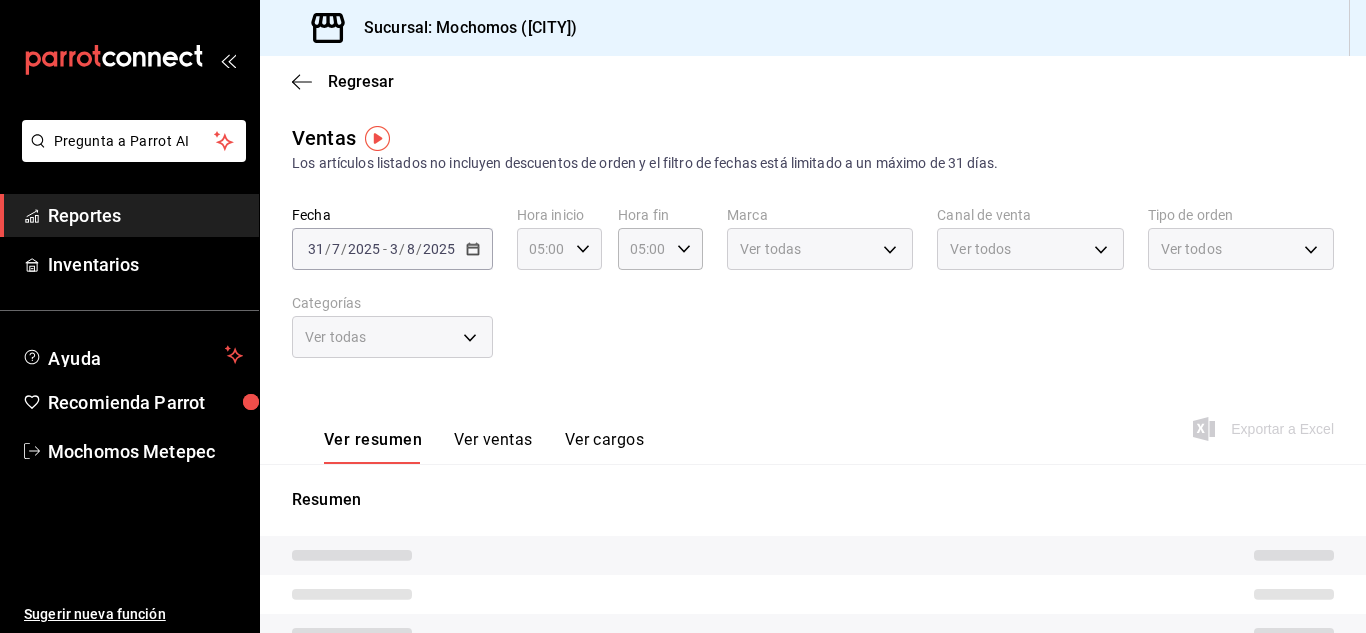 click 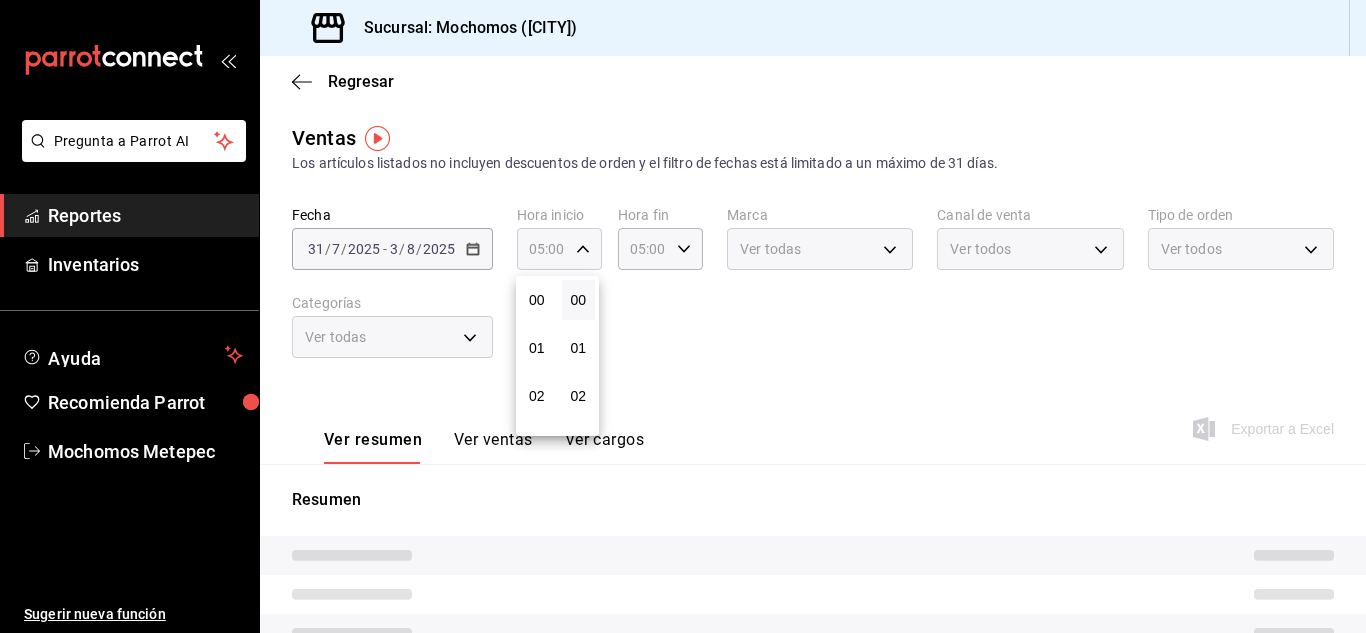 scroll, scrollTop: 240, scrollLeft: 0, axis: vertical 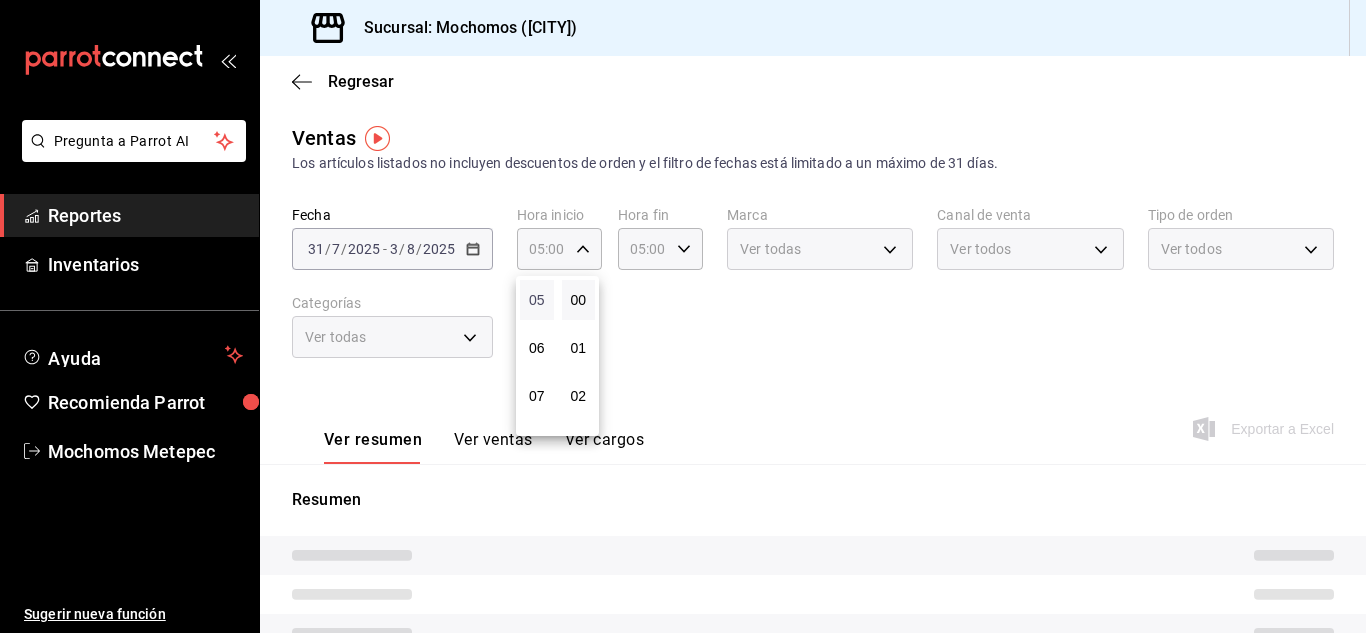 click on "05" at bounding box center (537, 300) 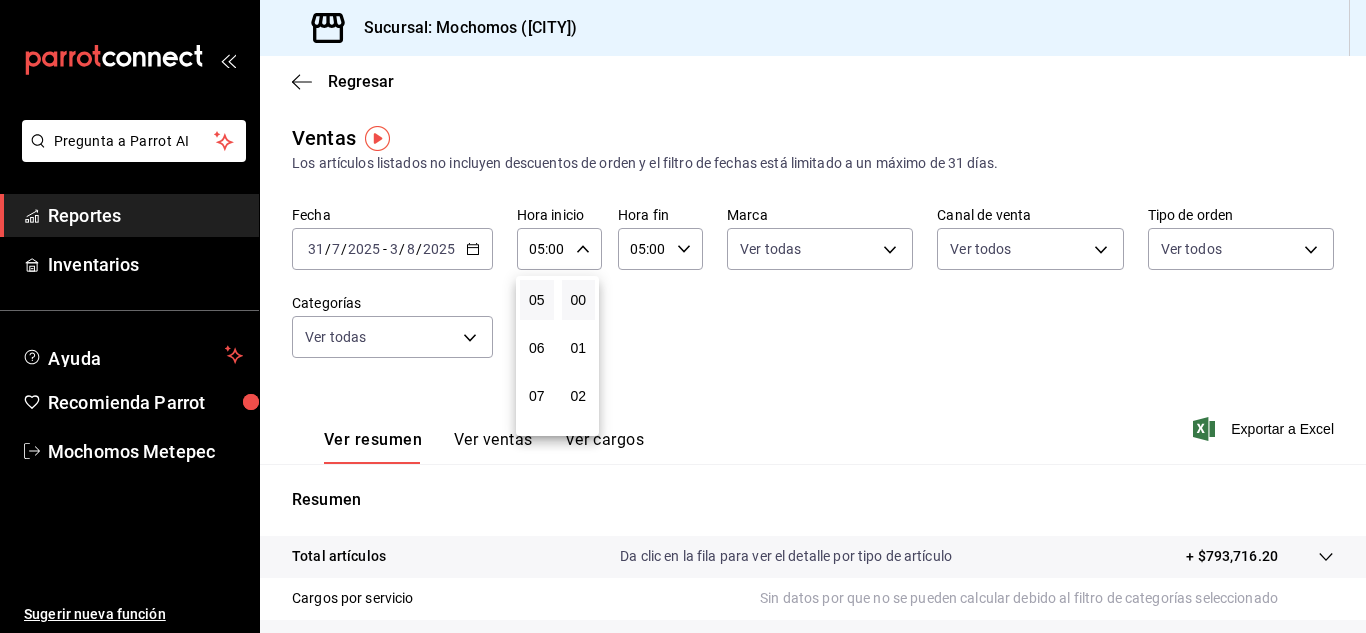 click at bounding box center [683, 316] 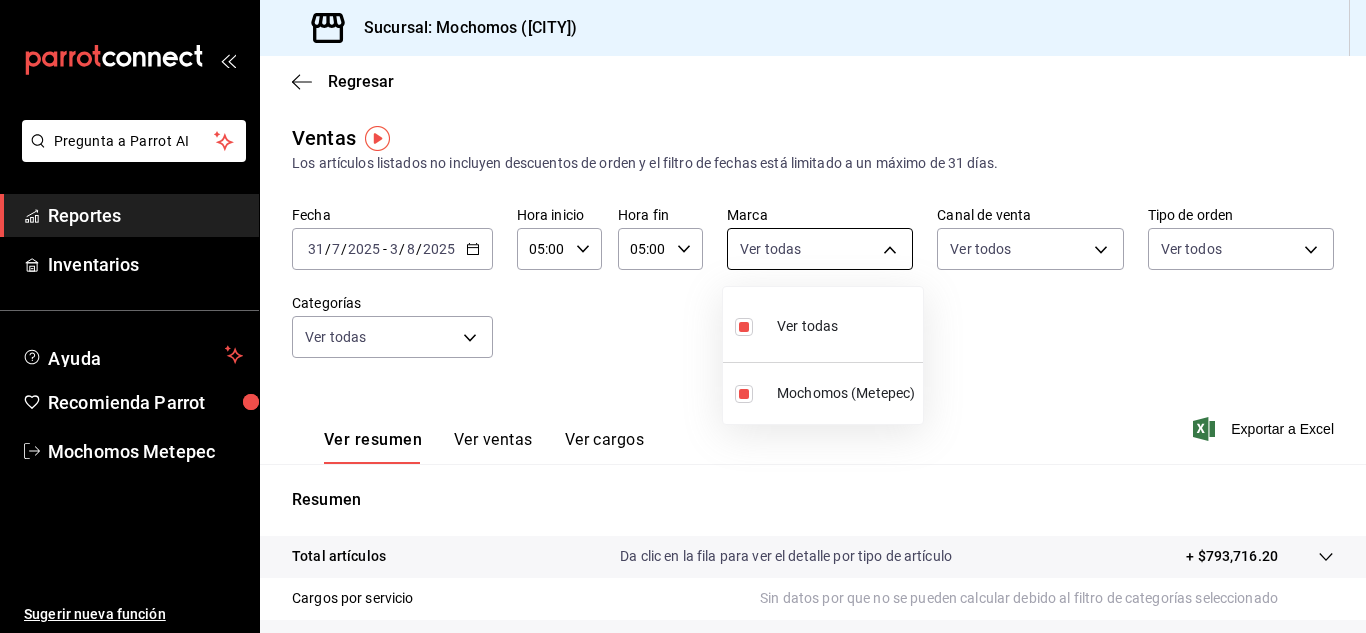 click on "Pregunta a Parrot AI Reportes   Inventarios   Ayuda Recomienda Parrot   Mochomos [CITY]   Sugerir nueva función   Sucursal: Mochomos ([CITY]) Regresar Ventas Los artículos listados no incluyen descuentos de orden y el filtro de fechas está limitado a un máximo de 31 días. Fecha [DATE] [DATE] - [DATE] Hora inicio 05:00 Hora inicio Hora fin 05:00 Hora fin Marca Ver todas 2365f74e-aa6b-4392-bdf2-72765591bddf Canal de venta Ver todos PARROT,UBER_EATS,RAPPI,DIDI_FOOD,ONLINE Tipo de orden Ver todos 3a236ed8-2e24-47ca-8e59-ead494492482,da8509e8-5fca-4f62-958e-973104937870,EXTERNAL Categorías Ver todas Ver resumen Ver ventas Ver cargos Exportar a Excel Resumen Total artículos Da clic en la fila para ver el detalle por tipo de artículo + $793,716.20 Cargos por servicio  Sin datos por que no se pueden calcular debido al filtro de categorías seleccionado Venta bruta = $793,716.20 Descuentos totales  Certificados de regalo Venta total = $793,716.20 Impuestos - $106,936.99 Venta neta" at bounding box center (683, 316) 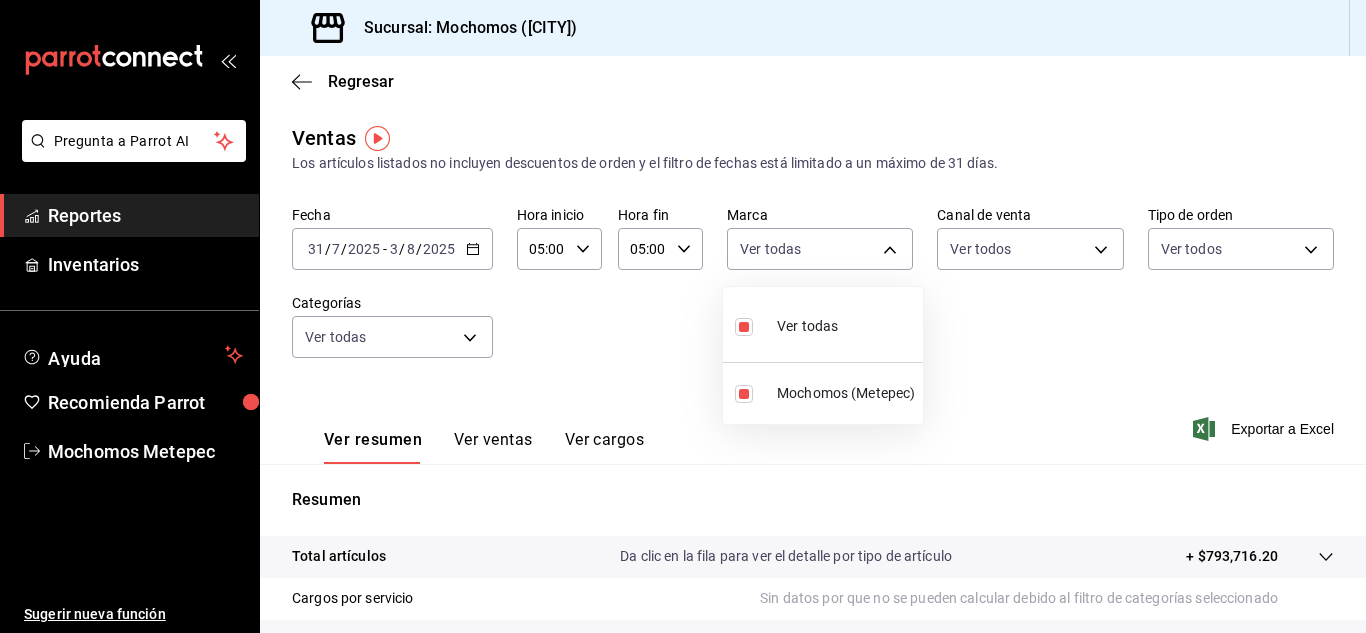 click at bounding box center (683, 316) 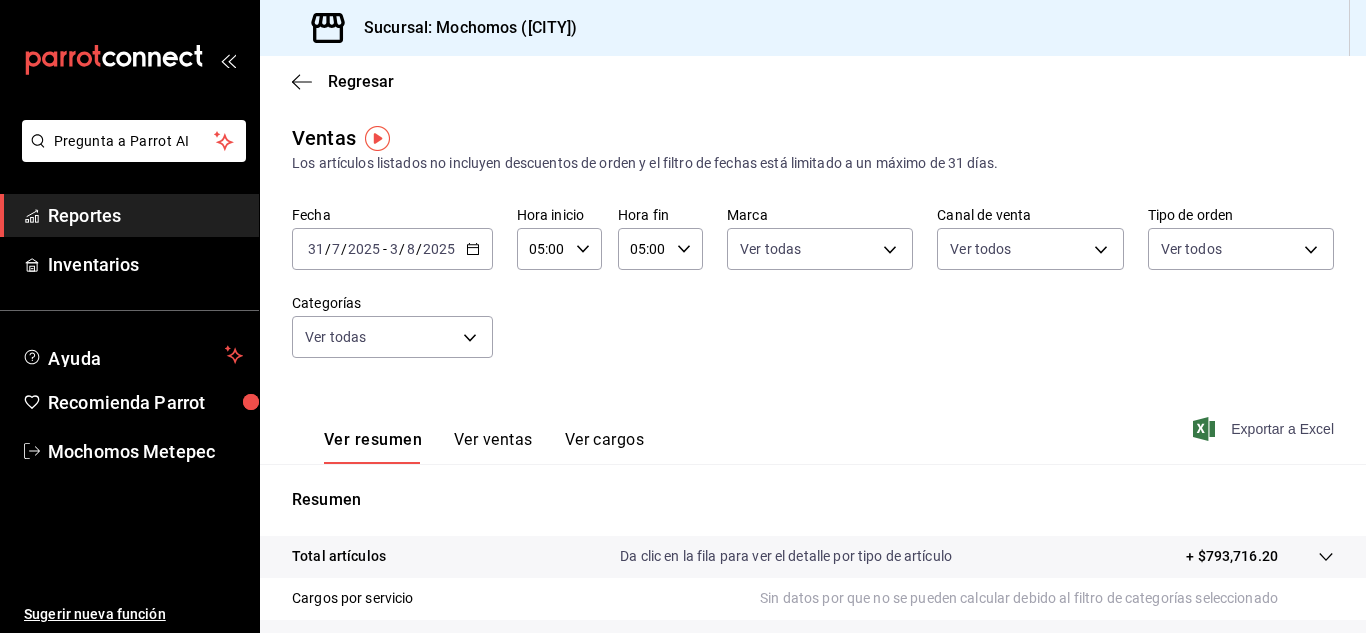 click on "Exportar a Excel" at bounding box center [1265, 429] 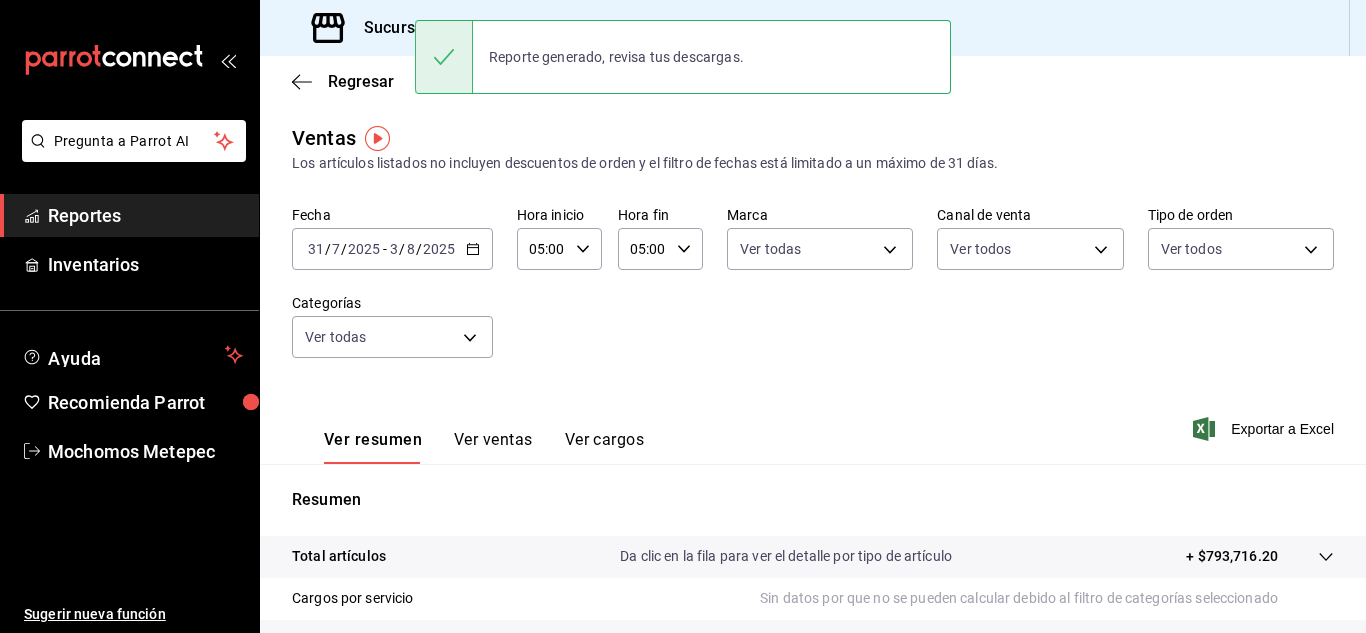 click 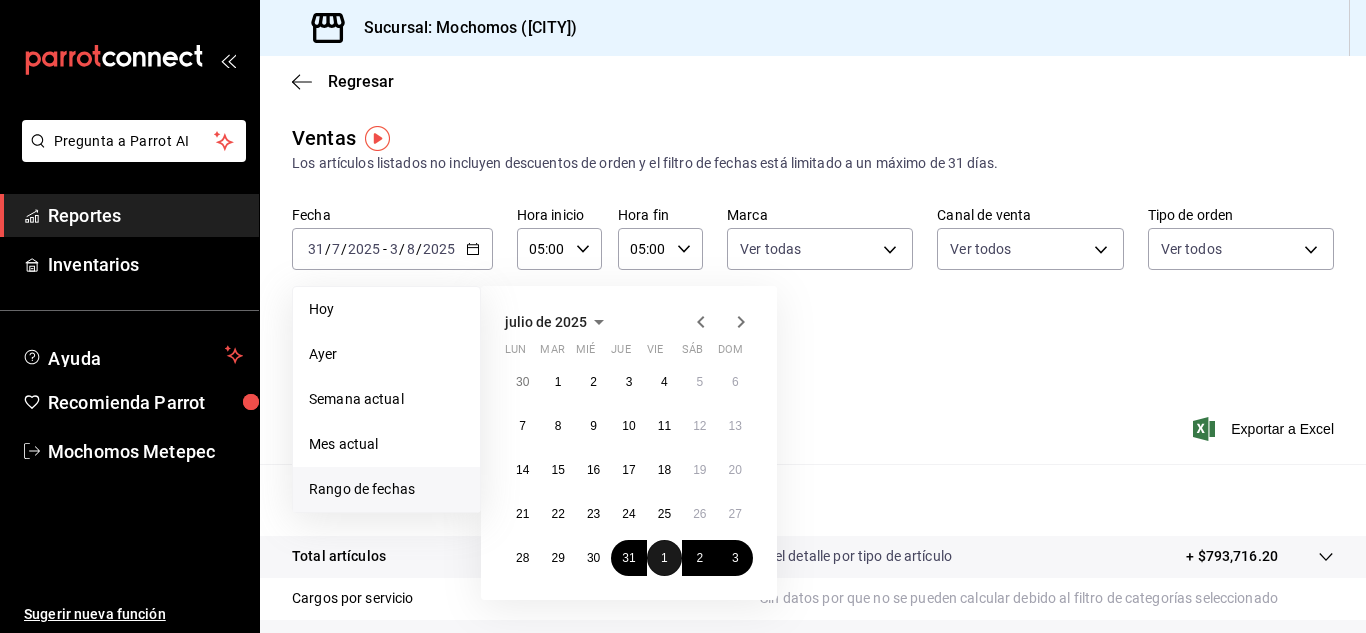 click on "1" at bounding box center (664, 558) 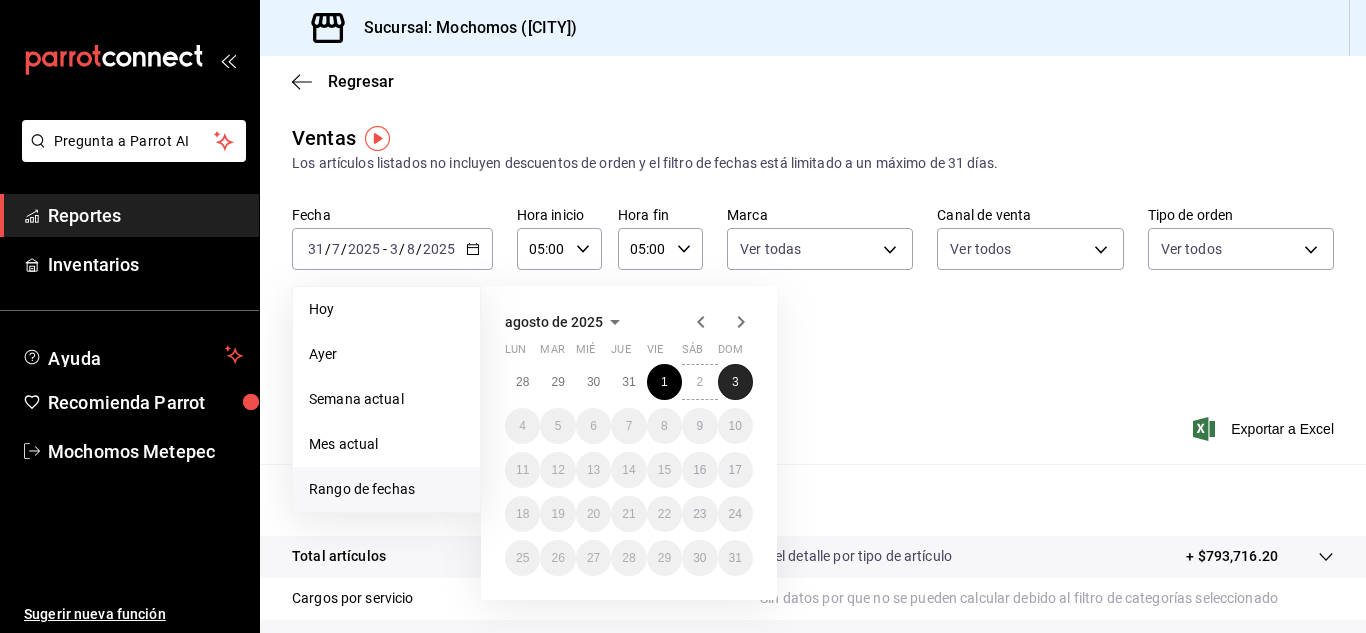 click on "3" at bounding box center [735, 382] 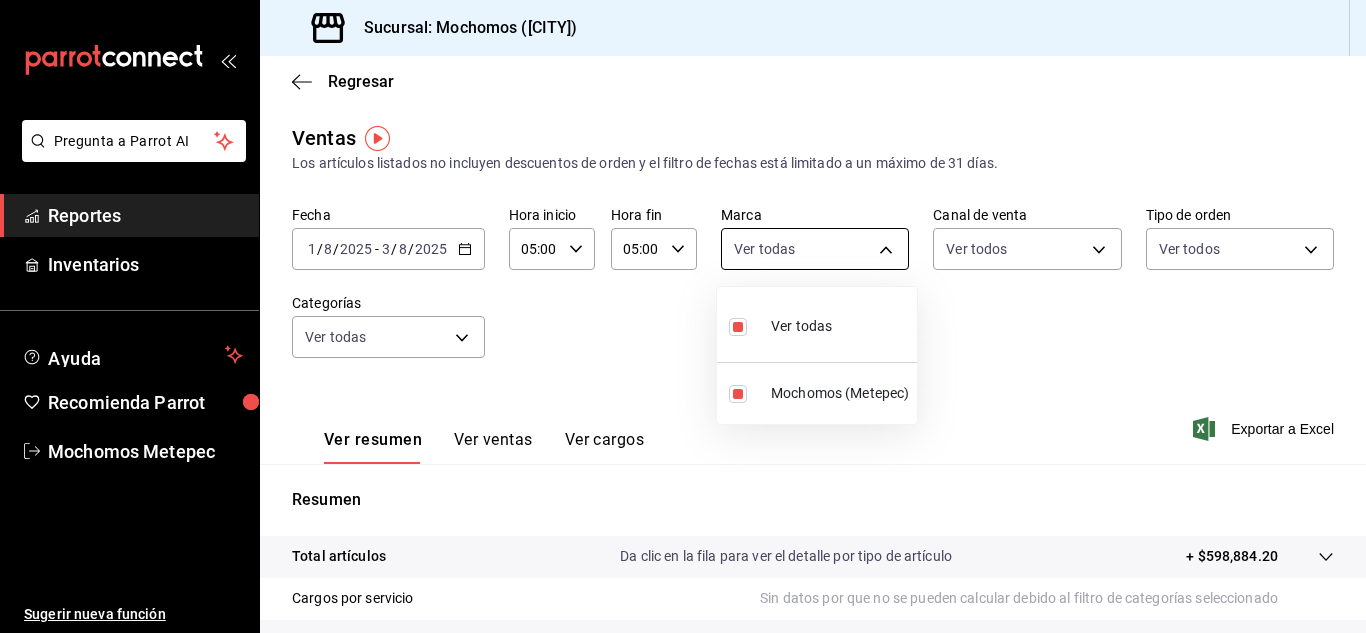 click on "Pregunta a Parrot AI Reportes   Inventarios   Ayuda Recomienda Parrot   Mochomos [CITY]   Sugerir nueva función   Sucursal: Mochomos ([CITY]) Regresar Ventas Los artículos listados no incluyen descuentos de orden y el filtro de fechas está limitado a un máximo de 31 días. Fecha [DATE] [DATE] - [DATE] Hora inicio 05:00 Hora inicio Hora fin 05:00 Hora fin Marca Ver todas 2365f74e-aa6b-4392-bdf2-72765591bddf Canal de venta Ver todos PARROT,UBER_EATS,RAPPI,DIDI_FOOD,ONLINE Tipo de orden Ver todos 3a236ed8-2e24-47ca-8e59-ead494492482,da8509e8-5fca-4f62-958e-973104937870,EXTERNAL Categorías Ver todas Ver resumen Ver ventas Ver cargos Exportar a Excel Resumen Total artículos Da clic en la fila para ver el detalle por tipo de artículo + $598,884.20 Cargos por servicio  Sin datos por que no se pueden calcular debido al filtro de categorías seleccionado Venta bruta = $598,884.20 Descuentos totales  Sin datos por que no se pueden calcular debido al filtro de categorías seleccionado" at bounding box center (683, 316) 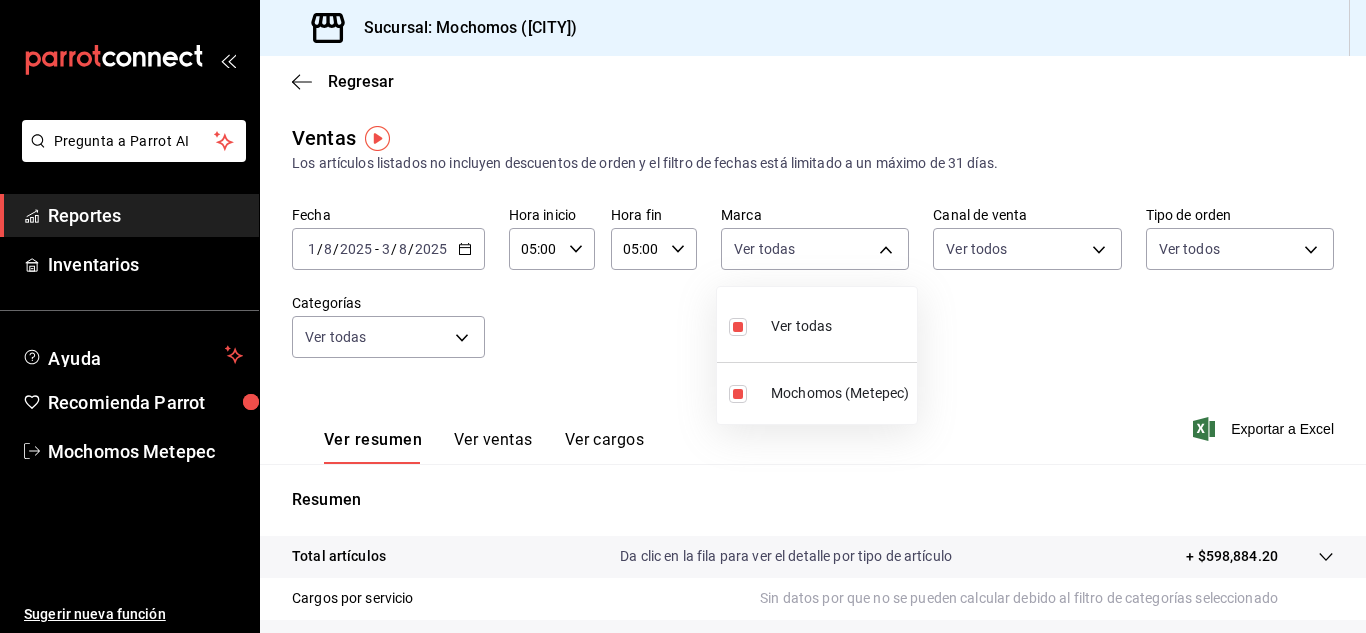 click at bounding box center (683, 316) 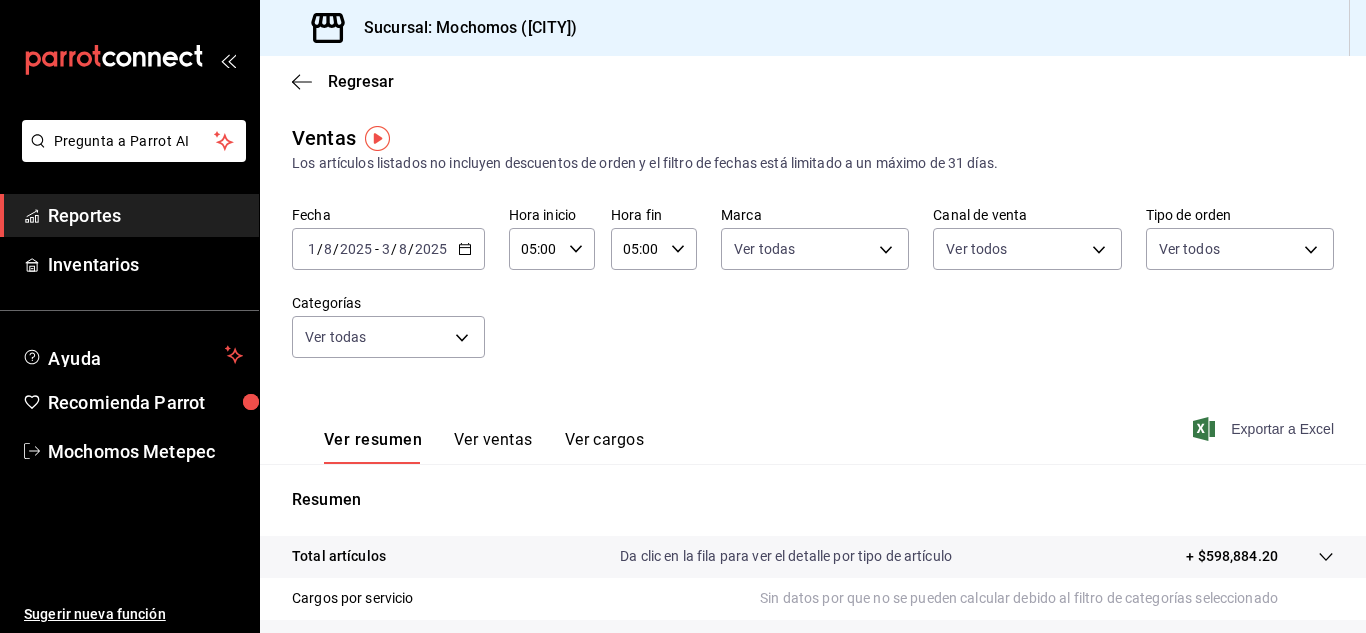 click on "Exportar a Excel" at bounding box center [1265, 429] 